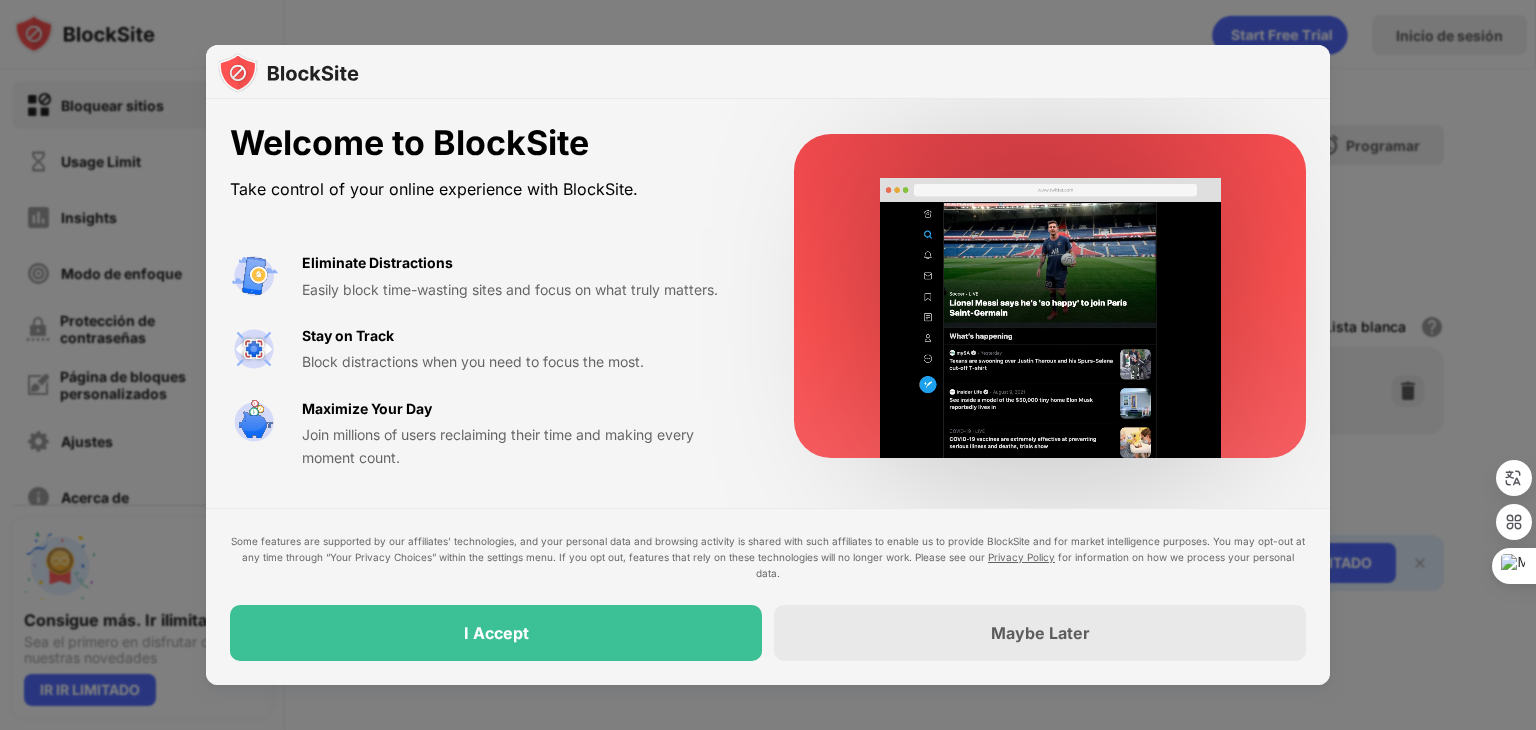 scroll, scrollTop: 0, scrollLeft: 0, axis: both 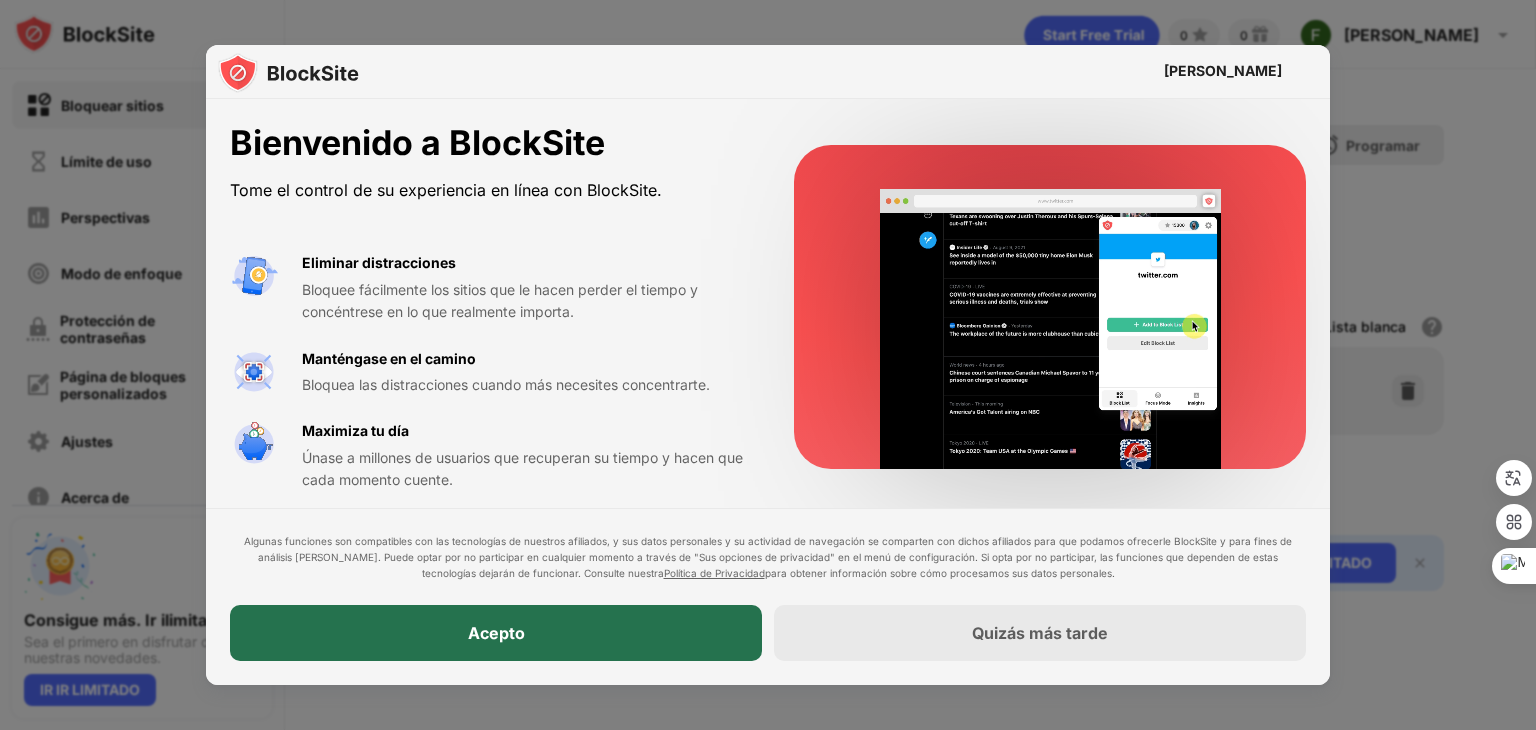 click on "Acepto" at bounding box center (496, 633) 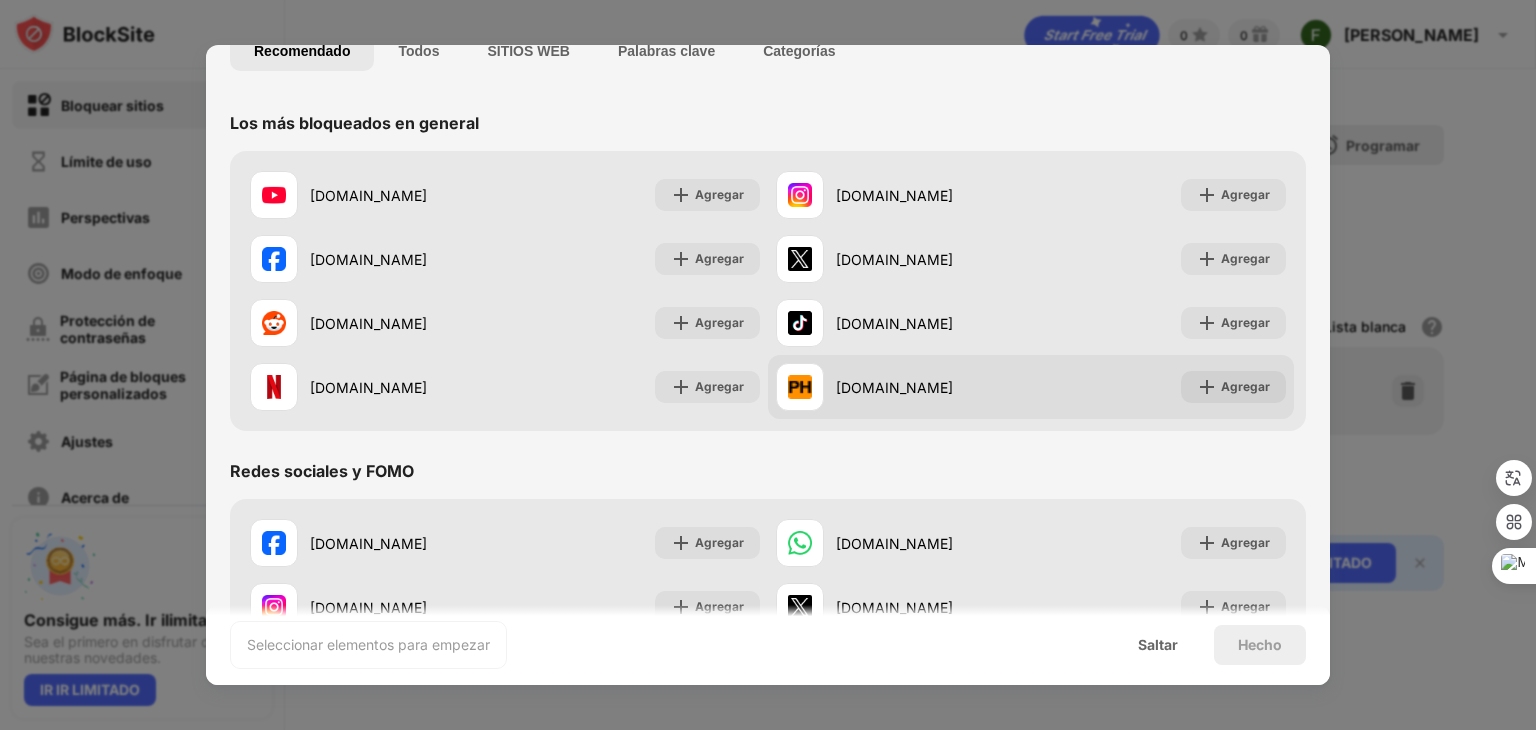 scroll, scrollTop: 159, scrollLeft: 0, axis: vertical 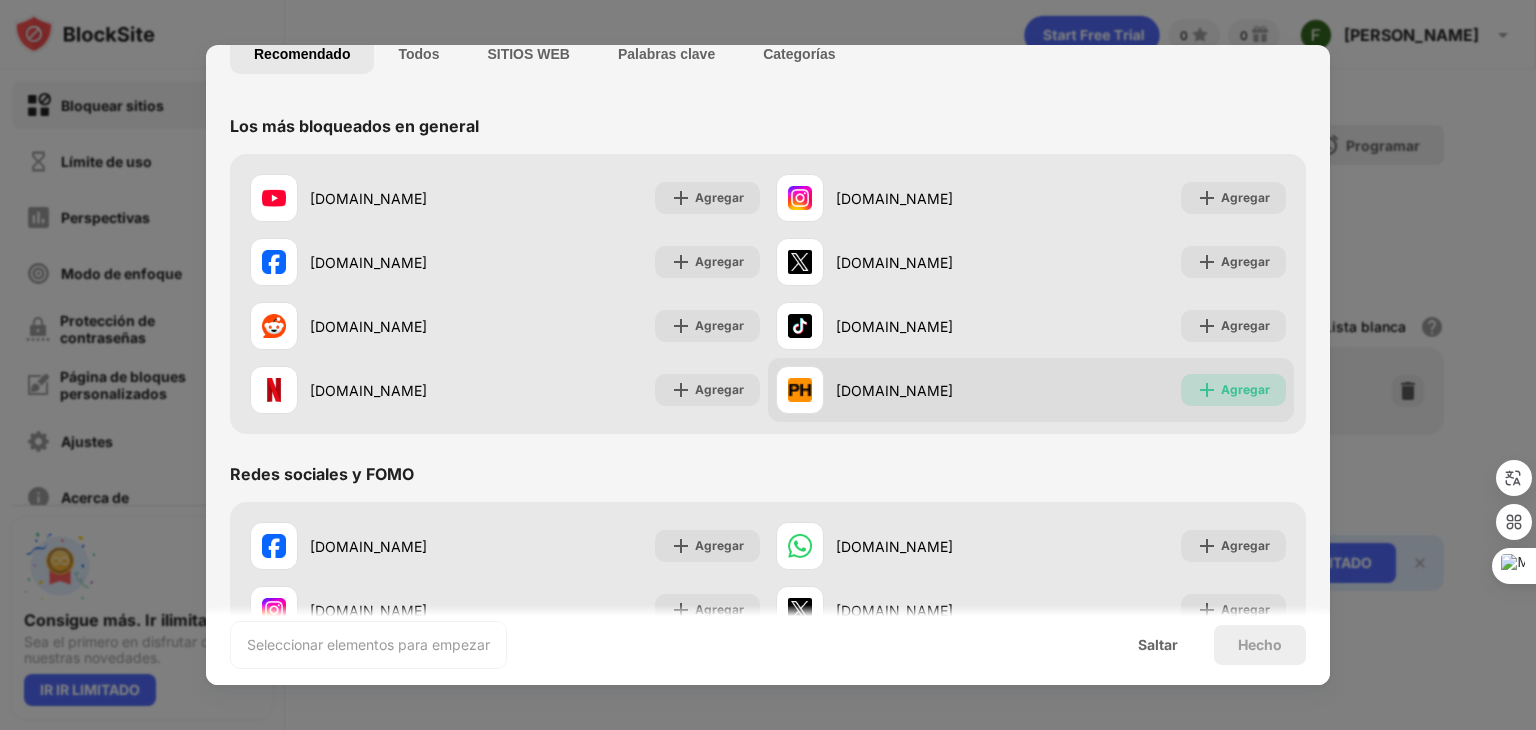 click on "Agregar" at bounding box center (1233, 390) 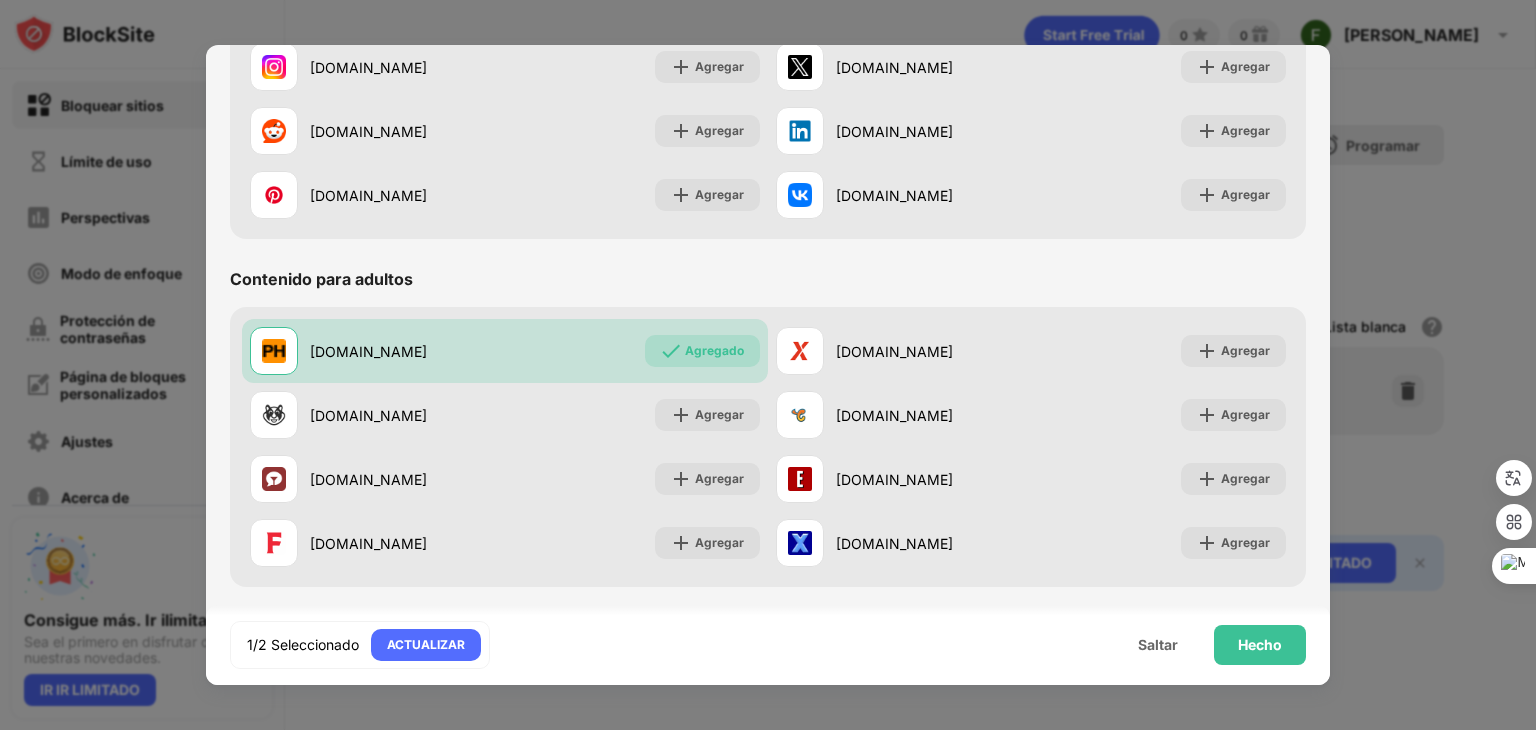 scroll, scrollTop: 704, scrollLeft: 0, axis: vertical 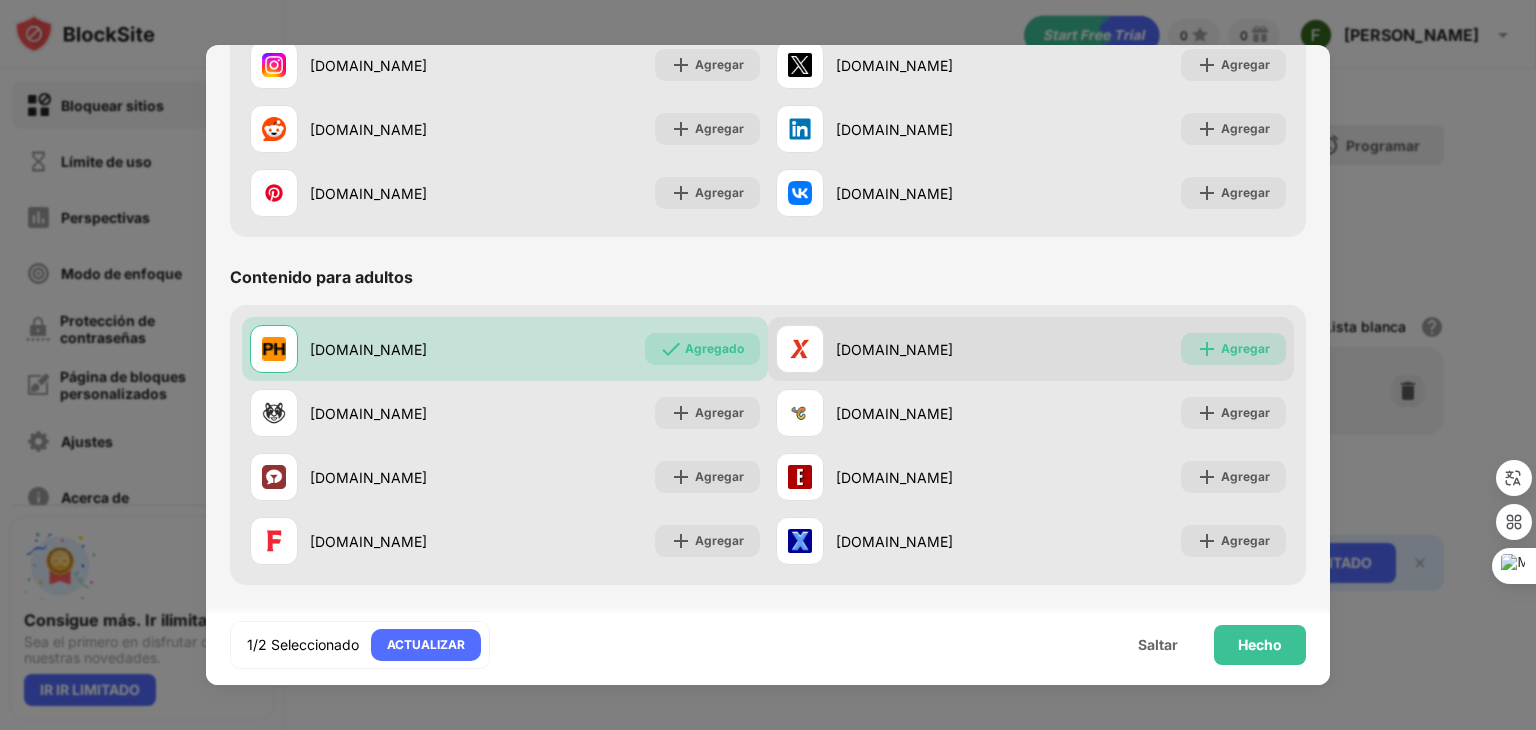 click at bounding box center (1207, 349) 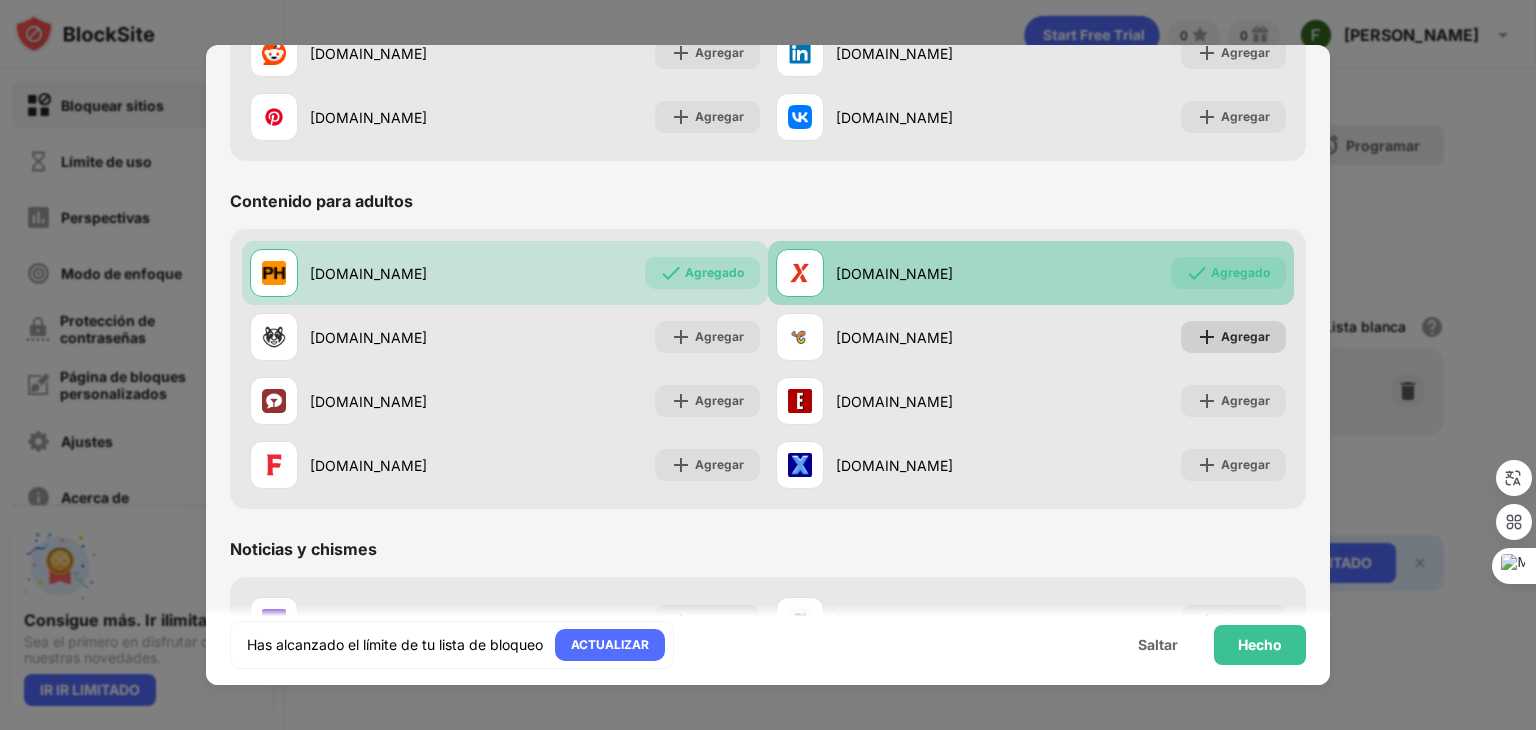 scroll, scrollTop: 782, scrollLeft: 0, axis: vertical 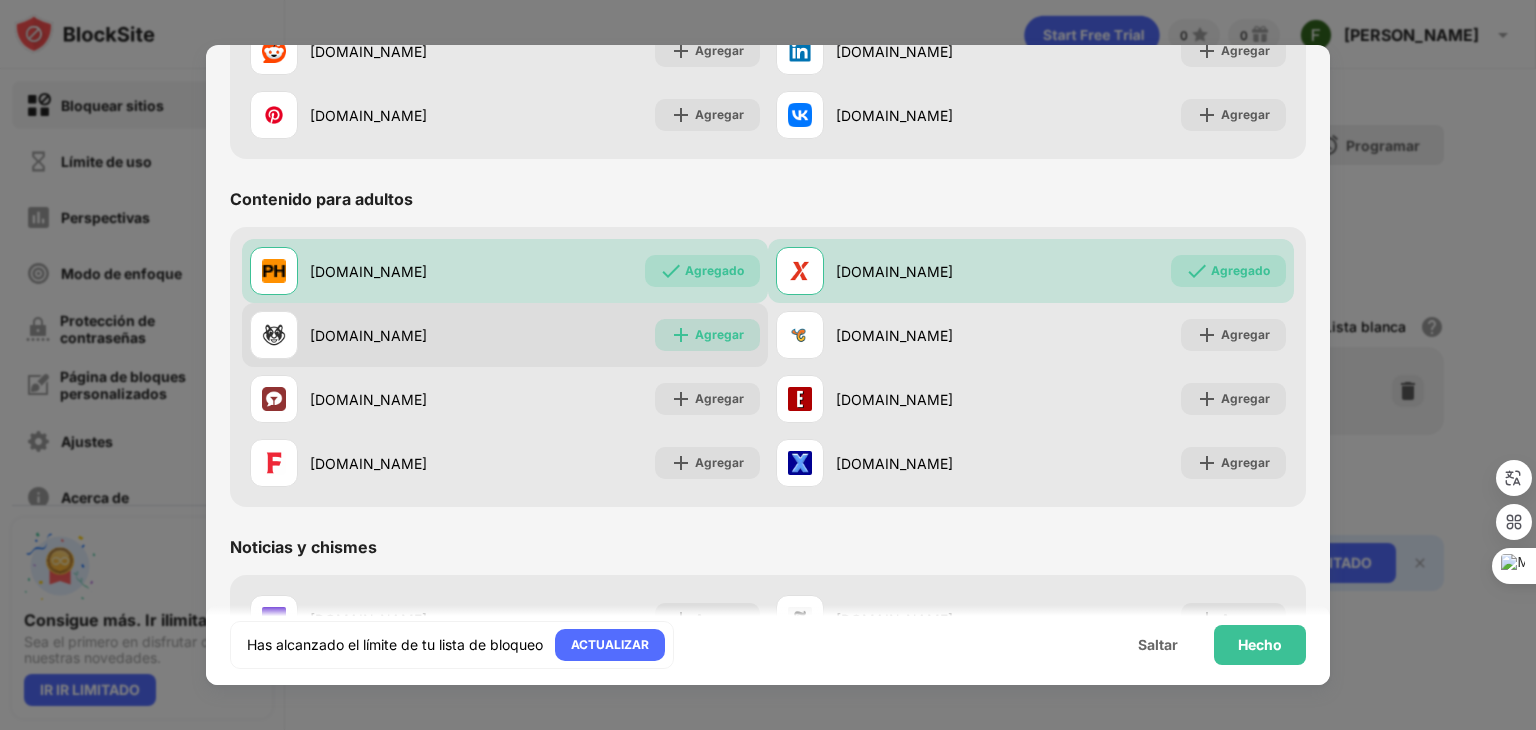 click on "Agregar" at bounding box center [719, 334] 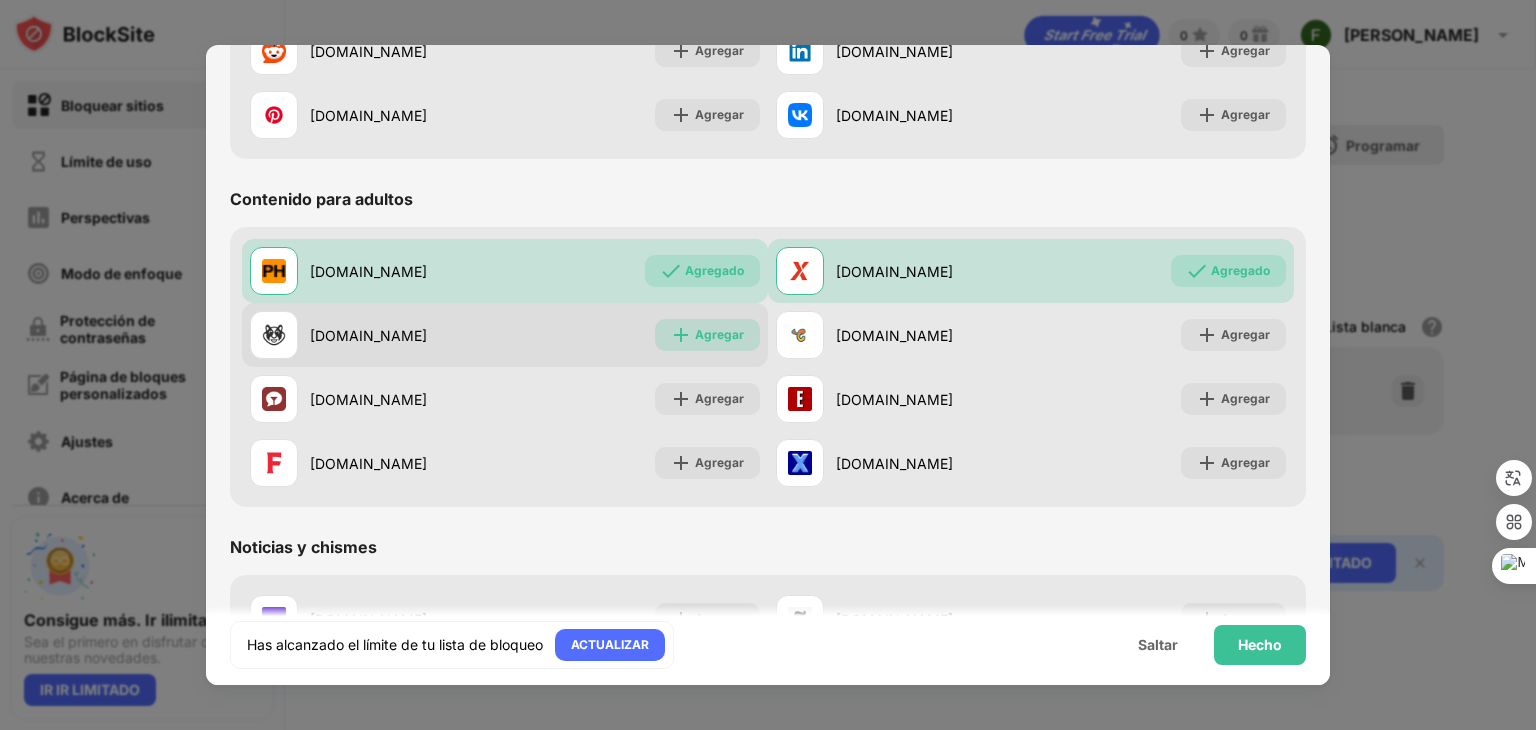 click on "Agregar" at bounding box center [707, 335] 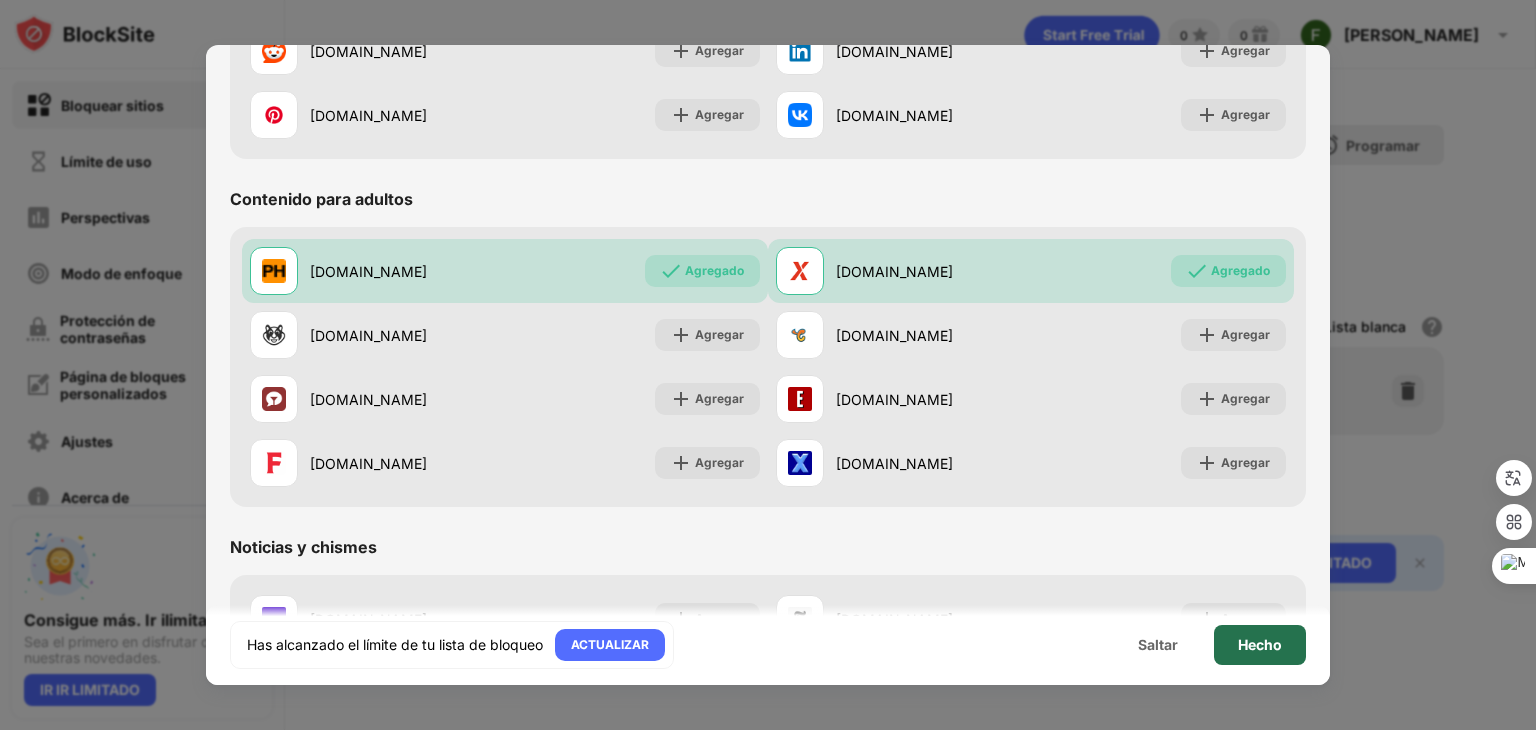 click on "Hecho" at bounding box center (1260, 644) 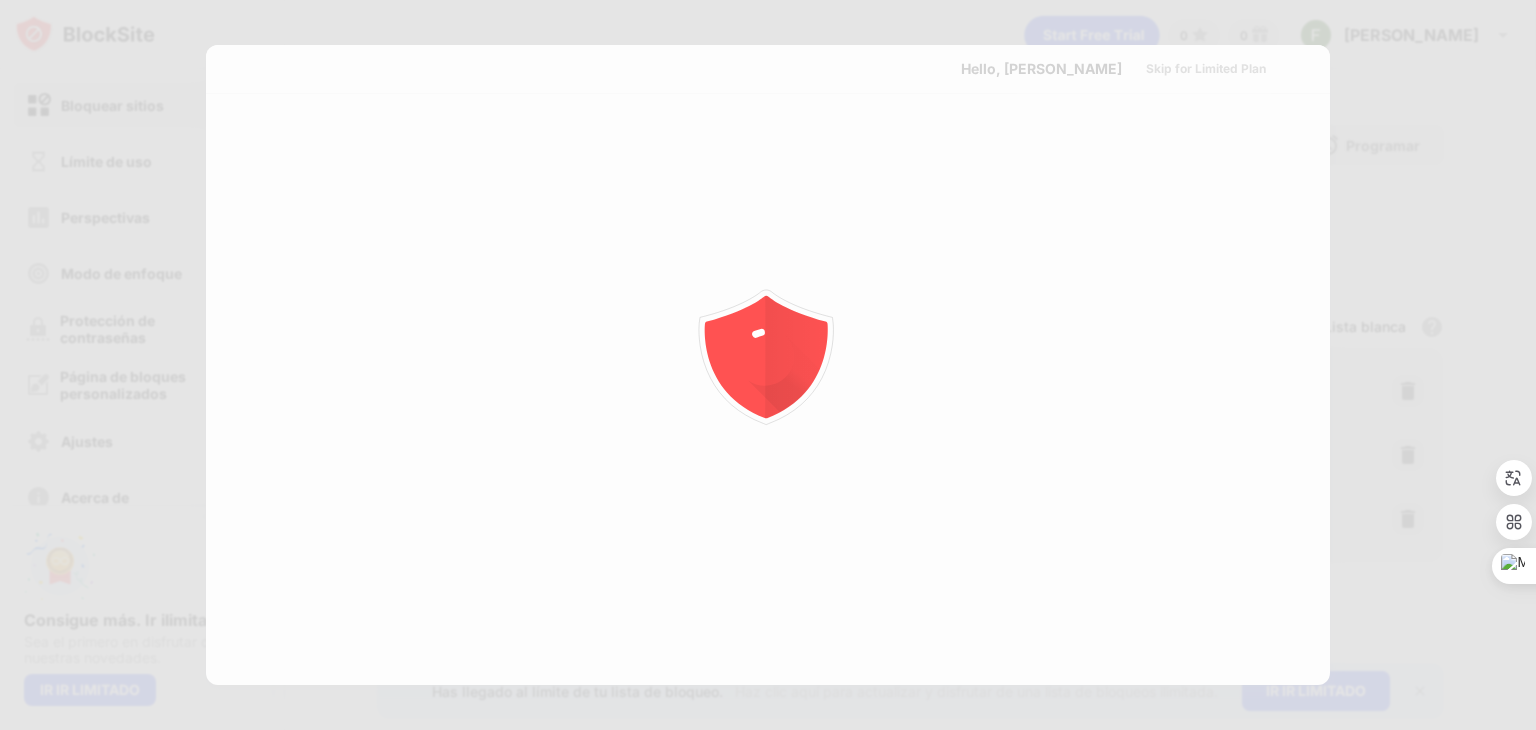 scroll, scrollTop: 0, scrollLeft: 0, axis: both 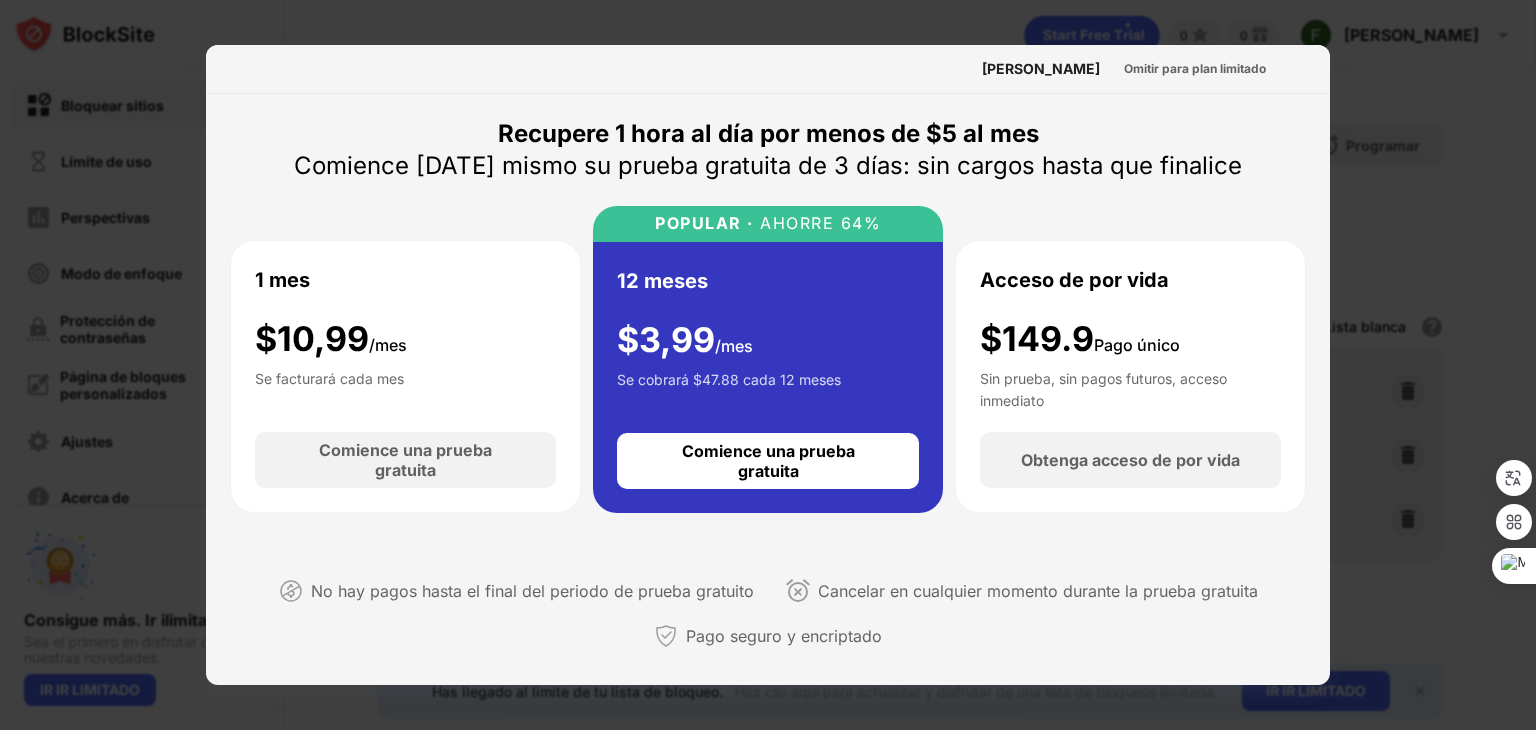 click at bounding box center (768, 365) 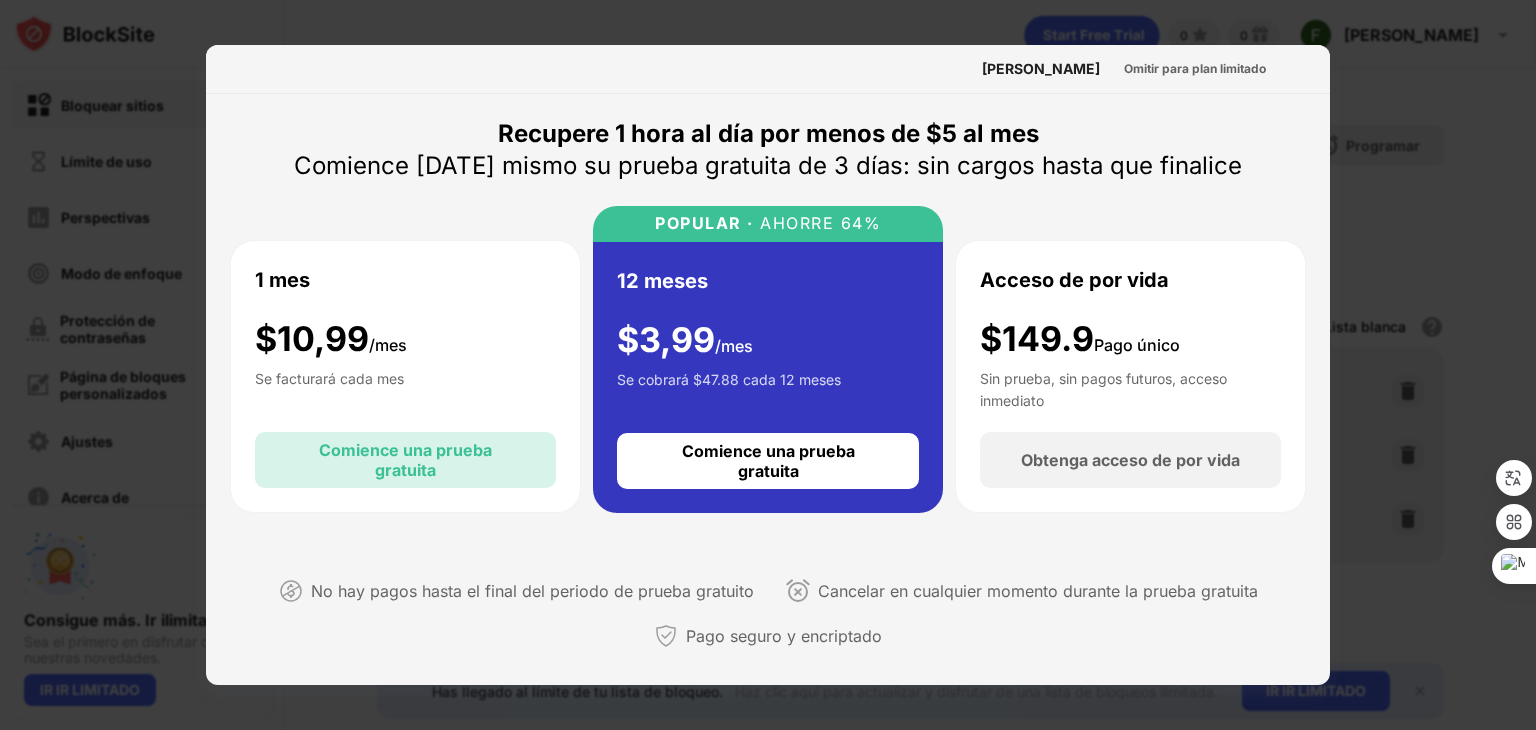 click on "Comience una prueba gratuita" at bounding box center (405, 460) 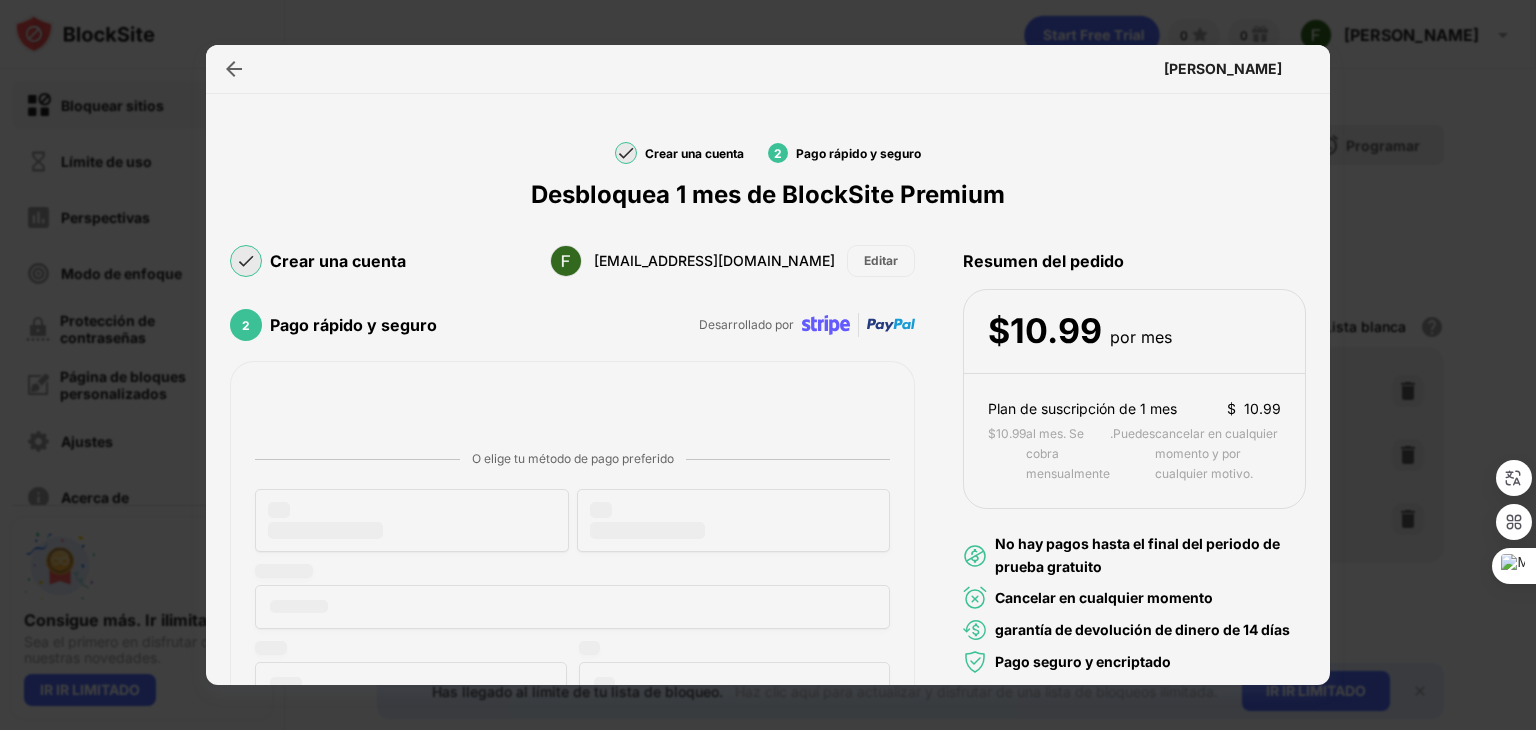 click at bounding box center (768, 365) 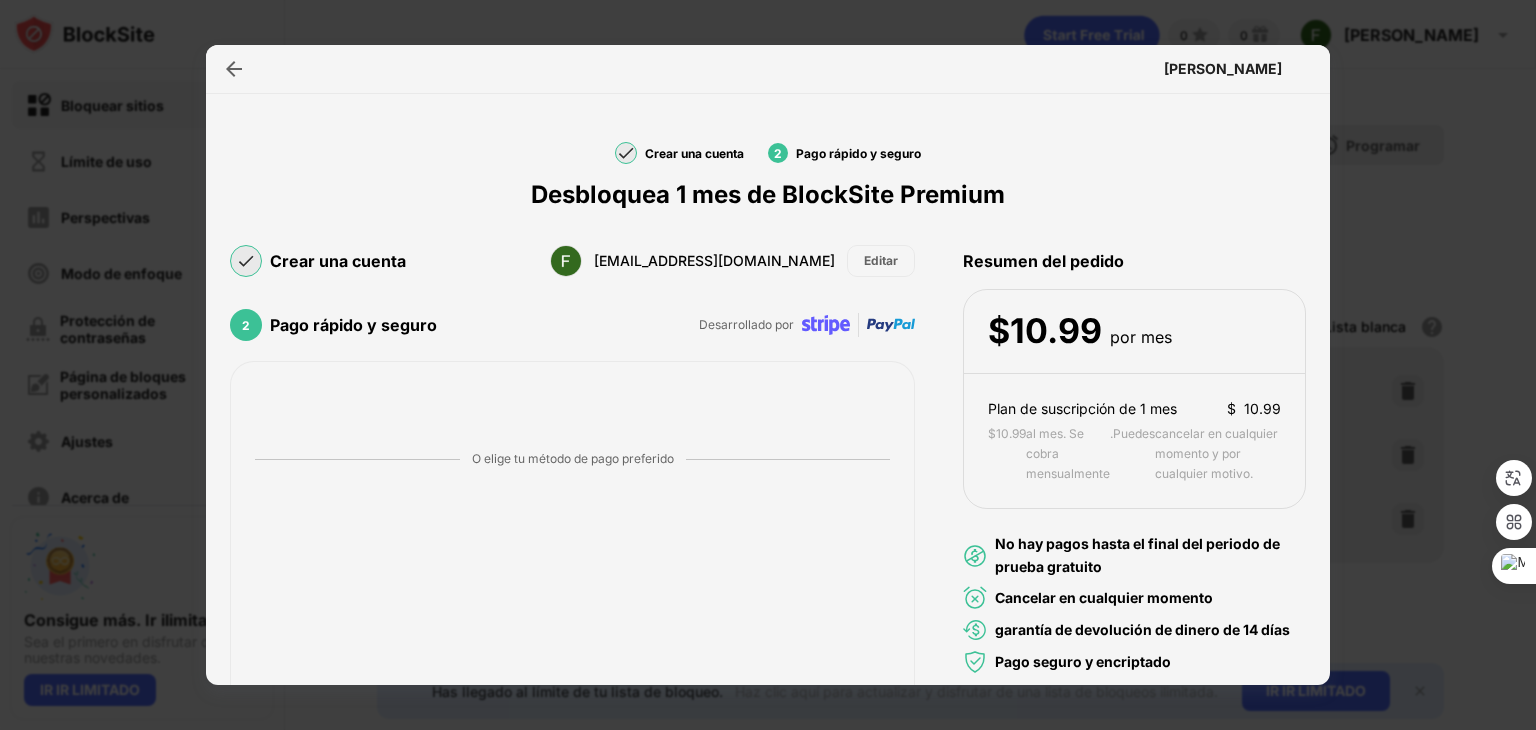 click on "[PERSON_NAME]" at bounding box center [768, 69] 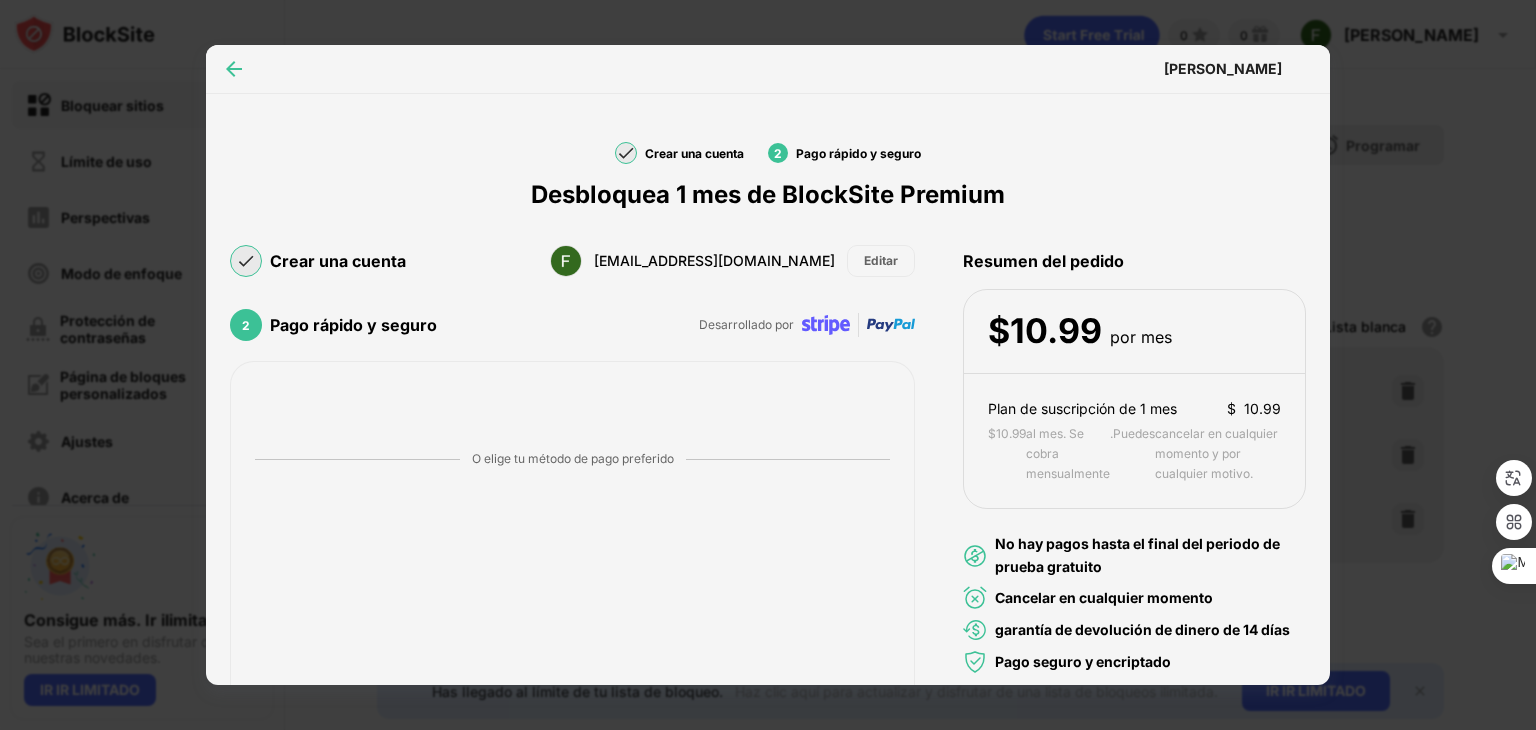 click at bounding box center (234, 69) 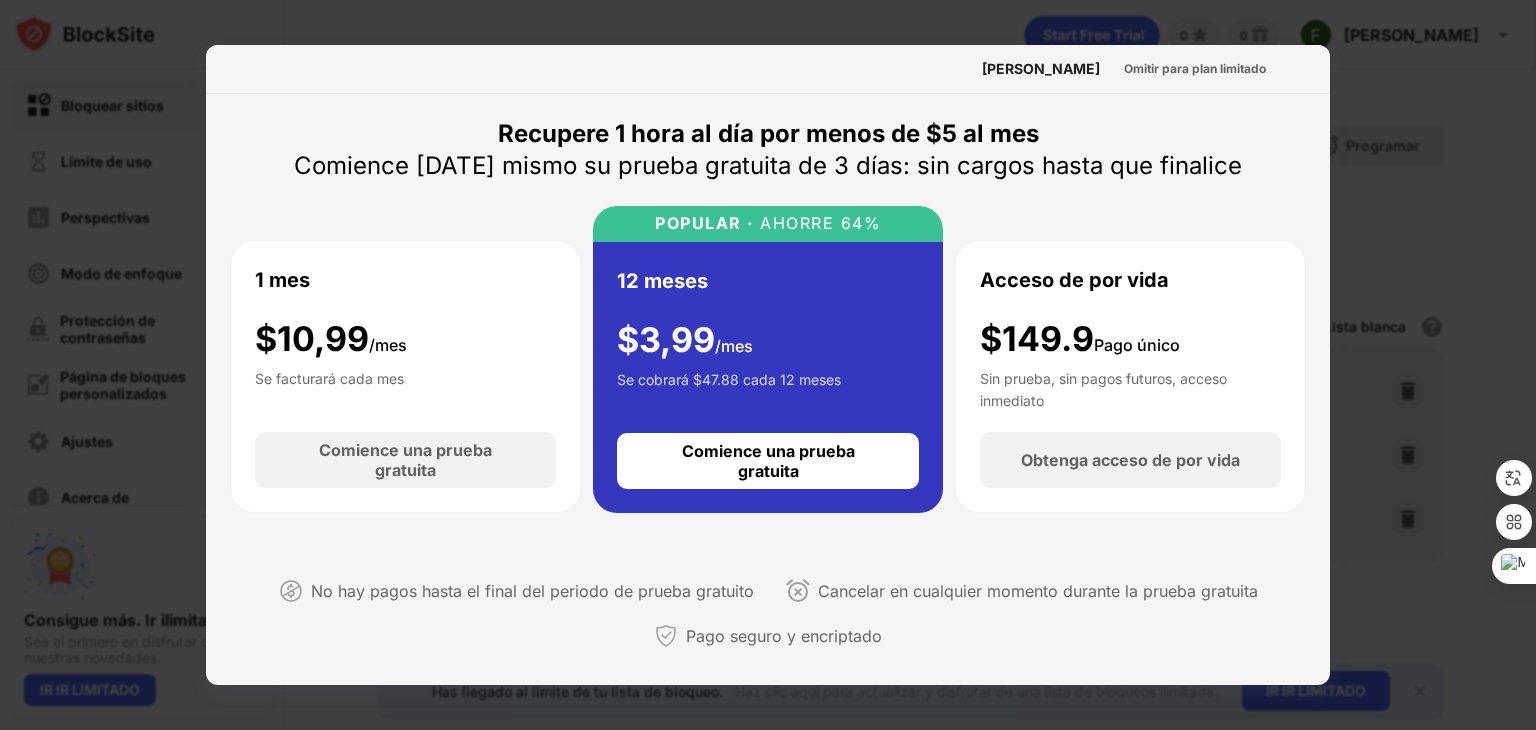 click on "Hola, Franco Omitir para plan limitado" at bounding box center [768, 69] 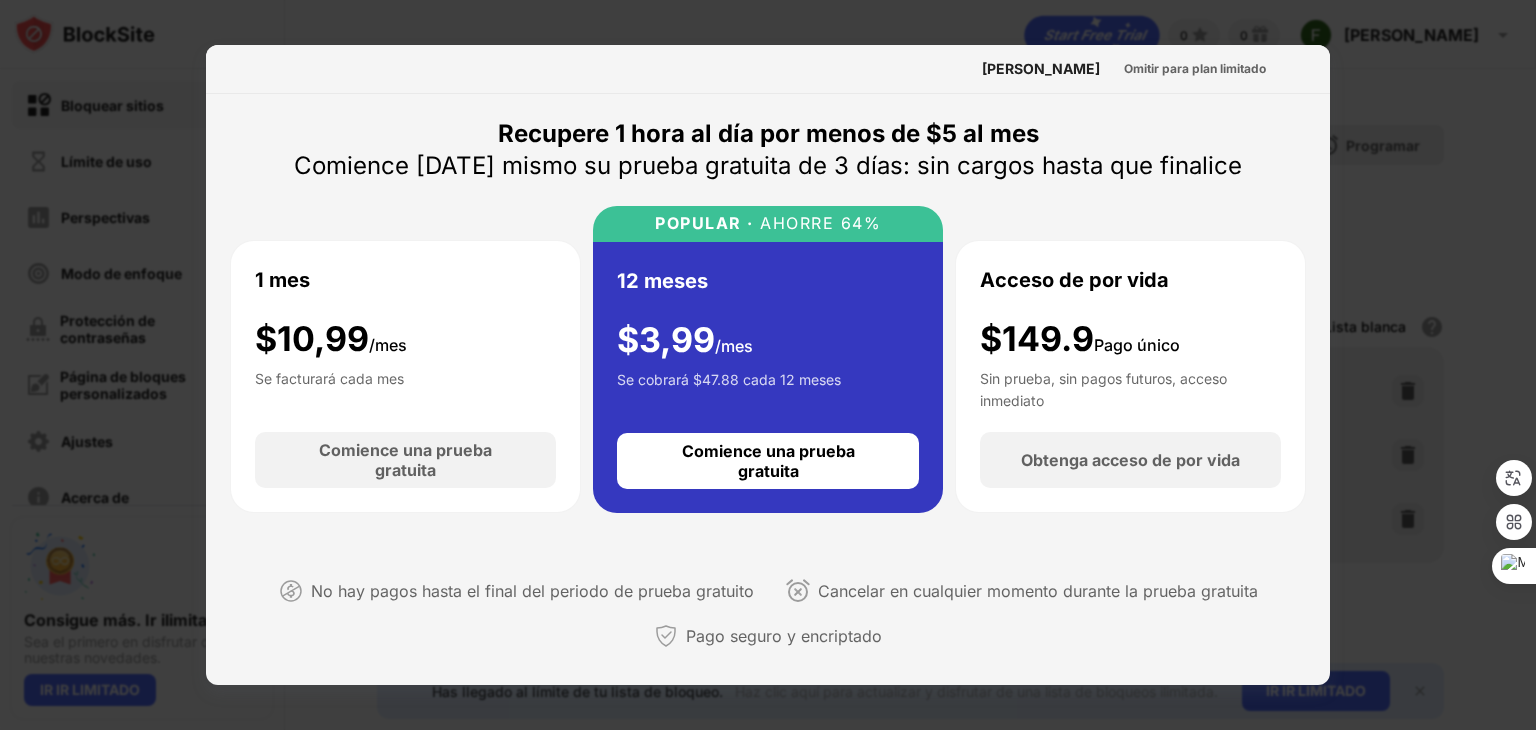 click at bounding box center (768, 365) 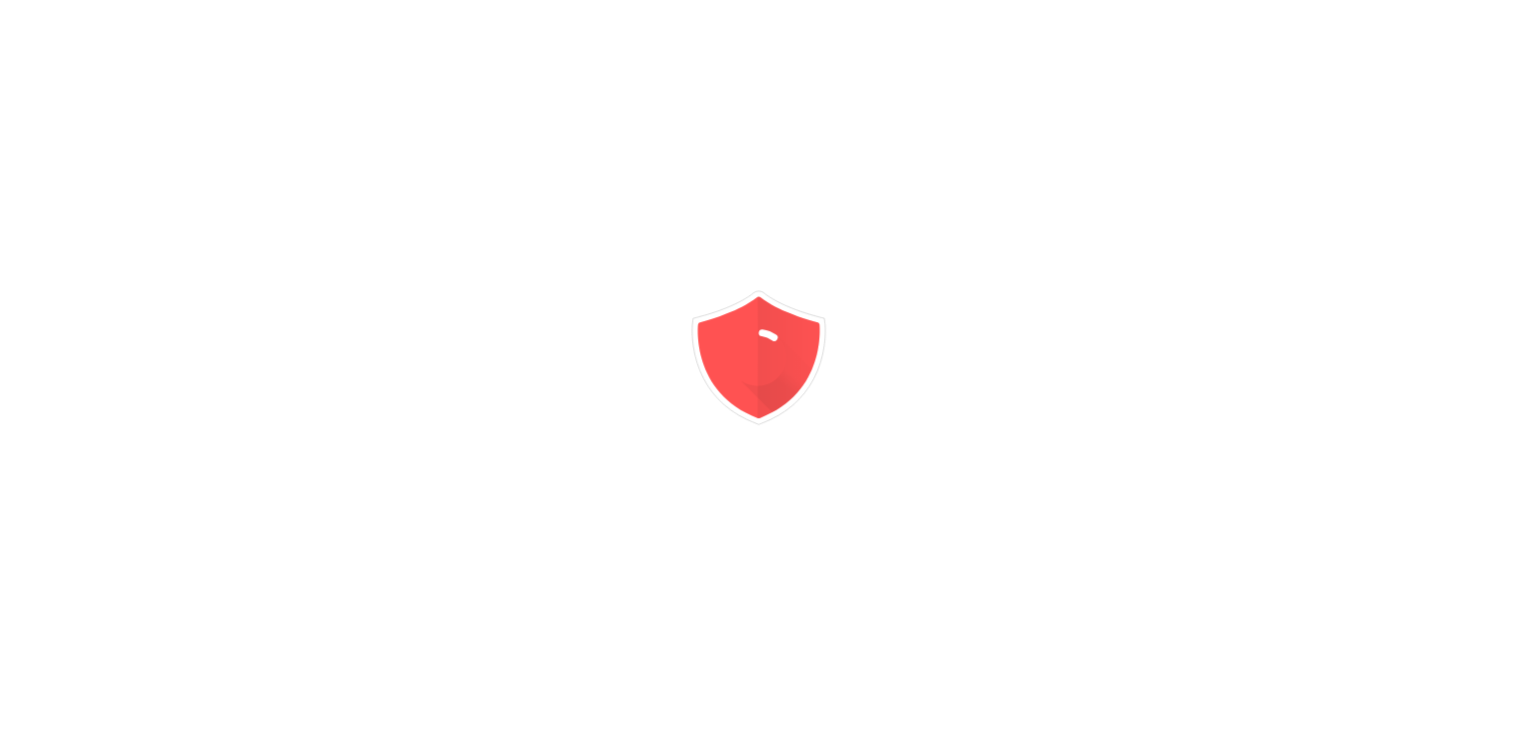 scroll, scrollTop: 0, scrollLeft: 0, axis: both 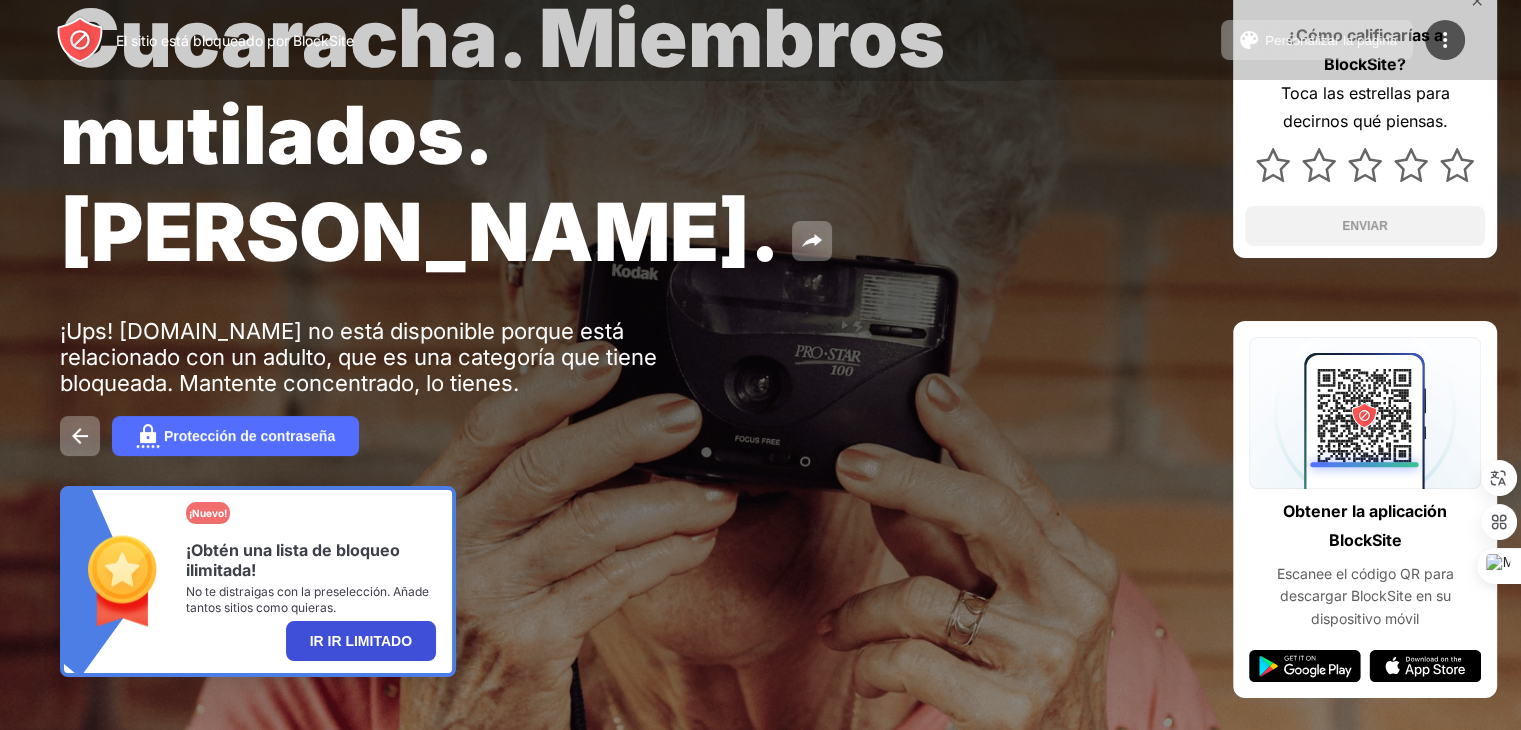 click on "IR IR LIMITADO" at bounding box center [361, 641] 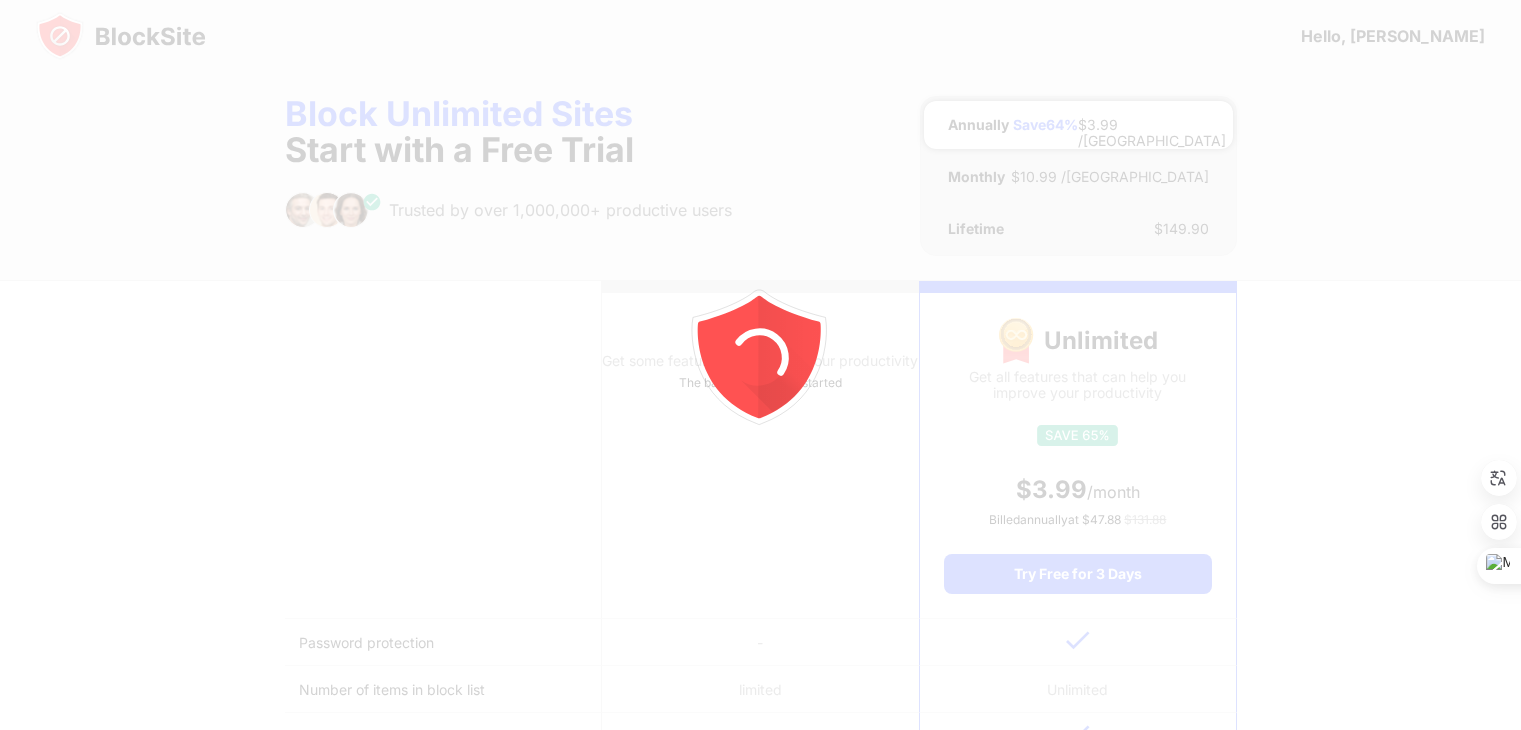 scroll, scrollTop: 0, scrollLeft: 0, axis: both 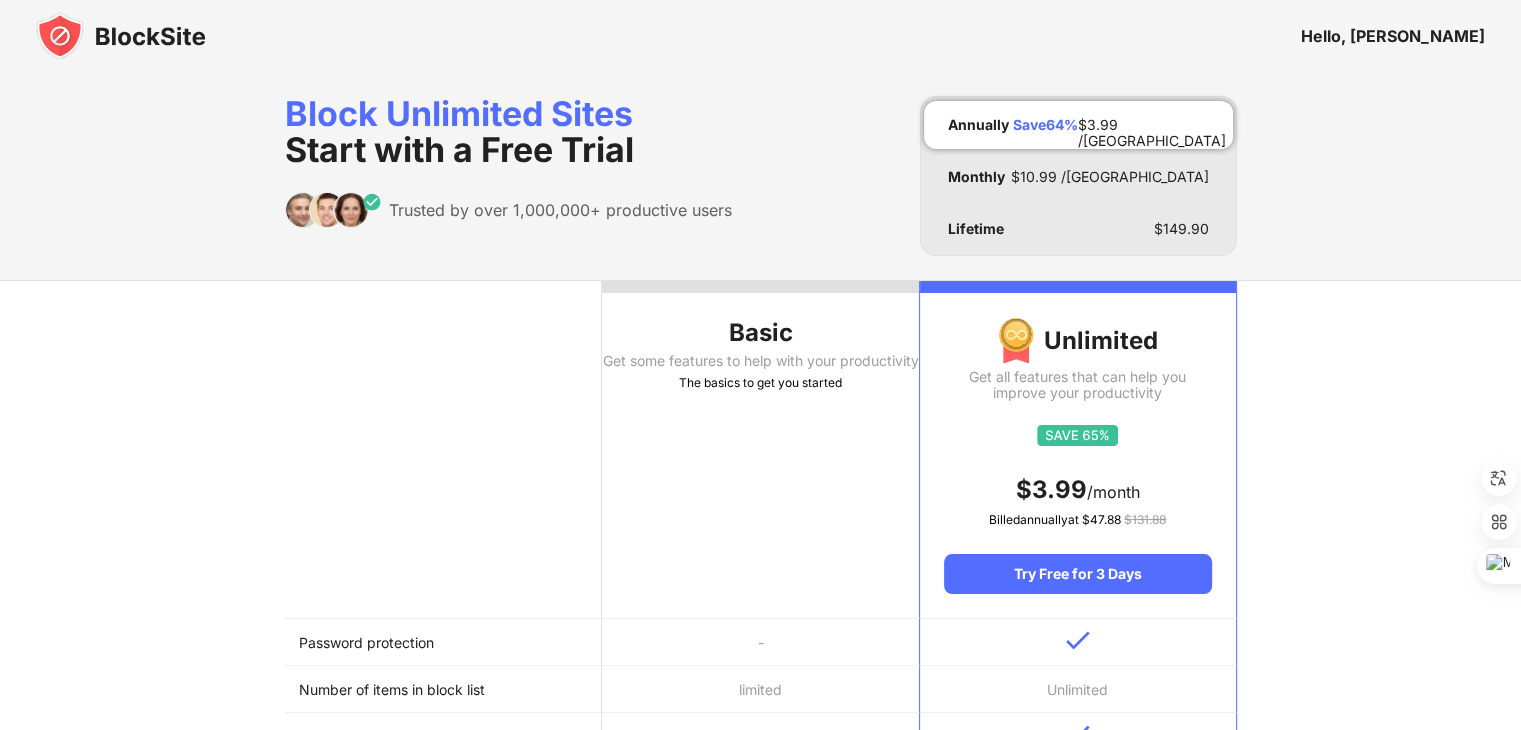 click on "Basic Get some features to help with your productivity The basics to get you started" at bounding box center (760, 450) 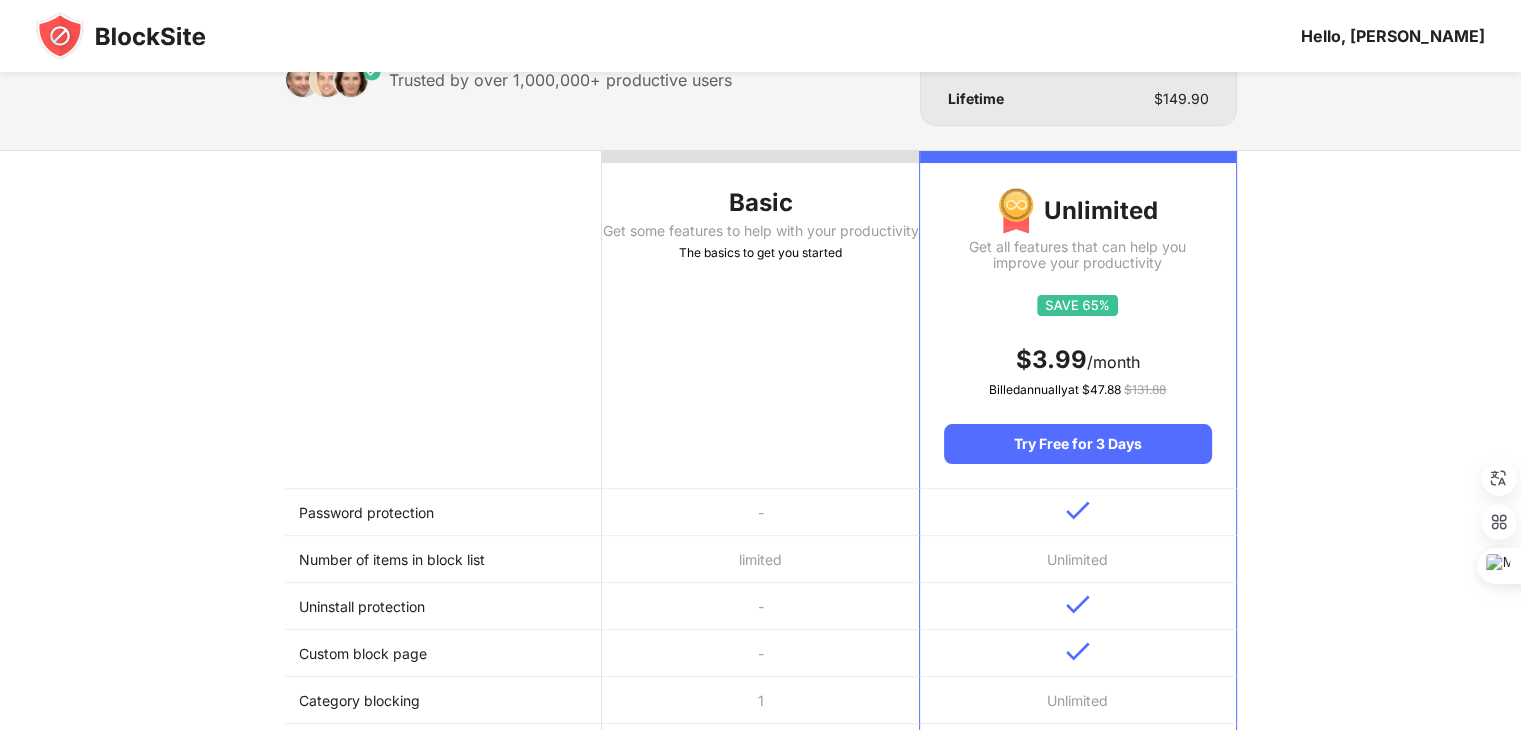 scroll, scrollTop: 0, scrollLeft: 0, axis: both 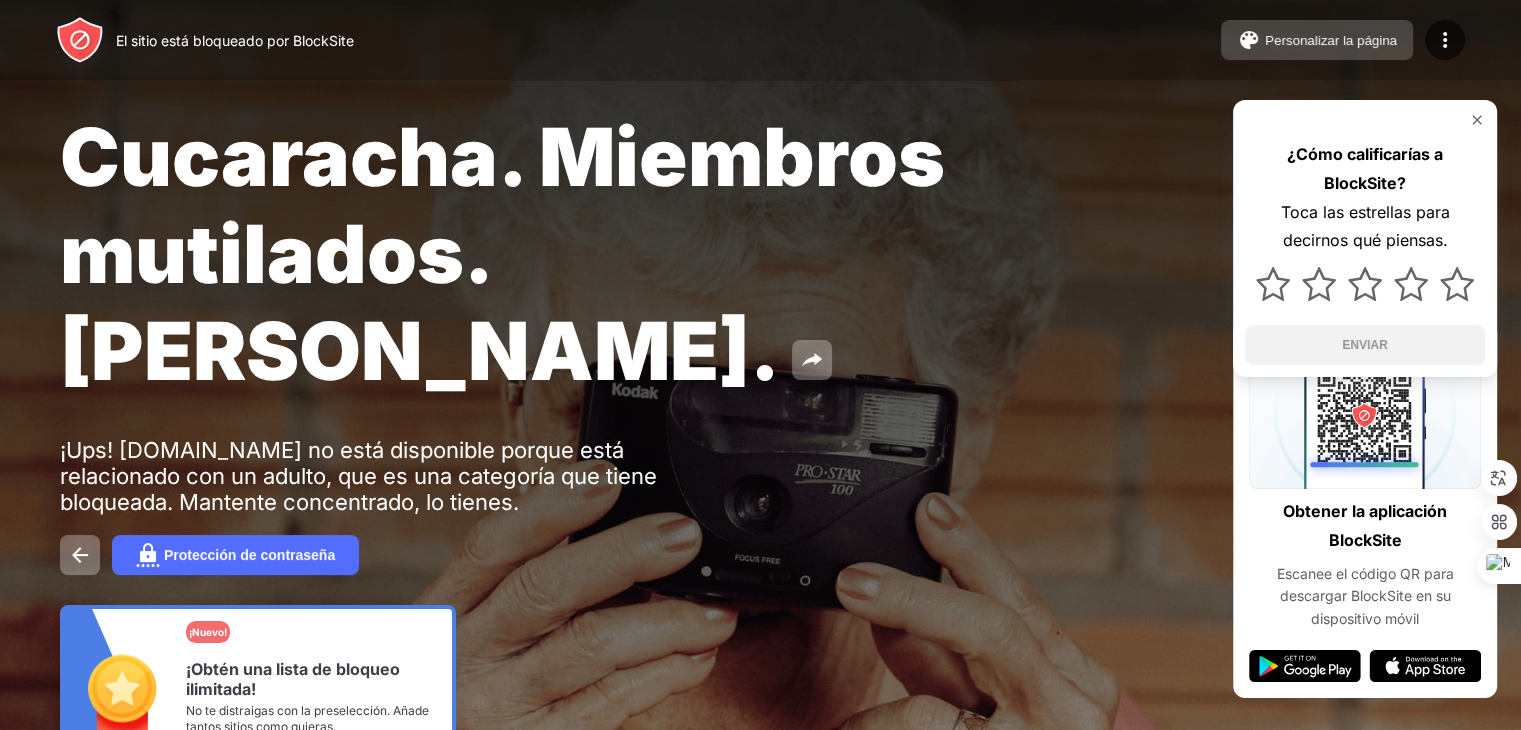 click on "Personalizar la página" at bounding box center [1317, 40] 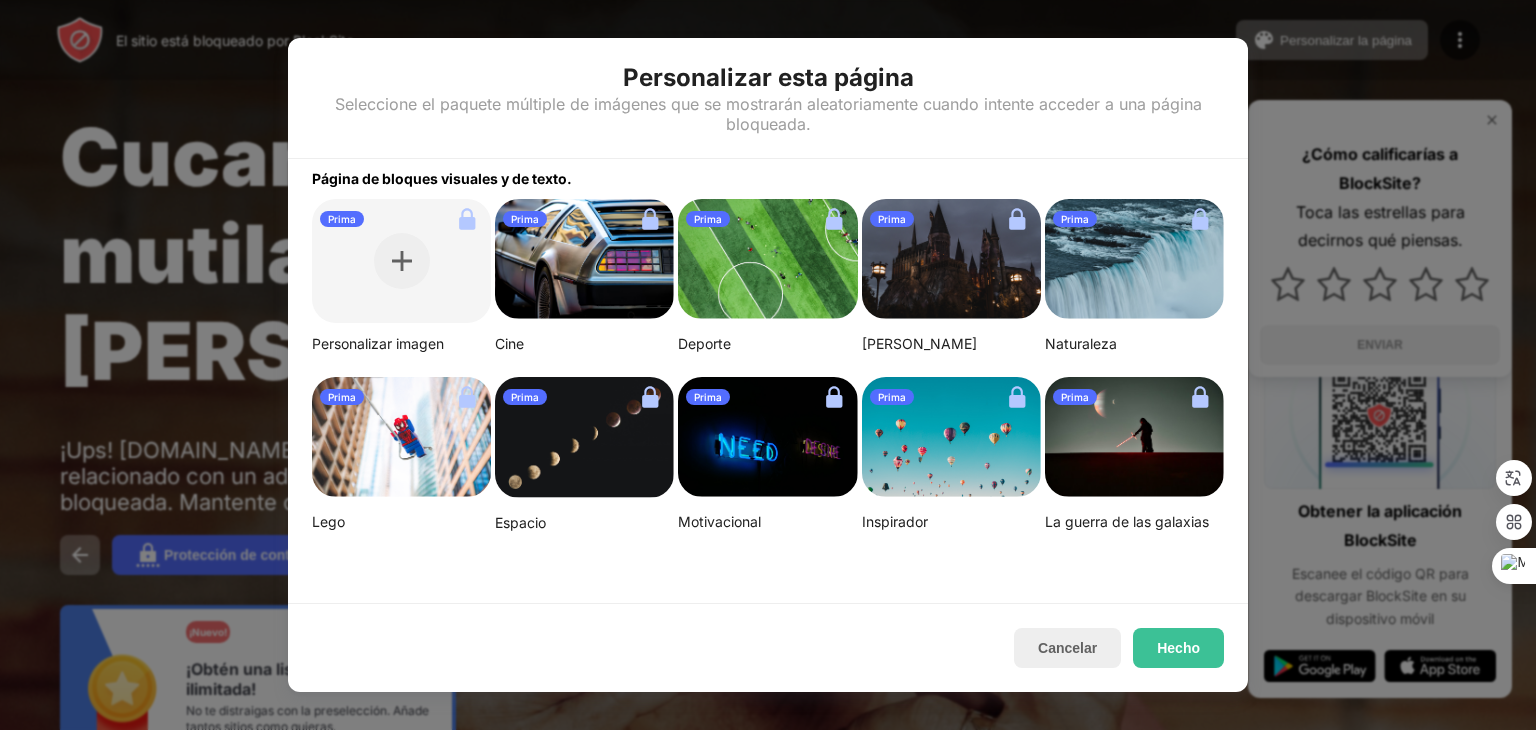 click at bounding box center (768, 365) 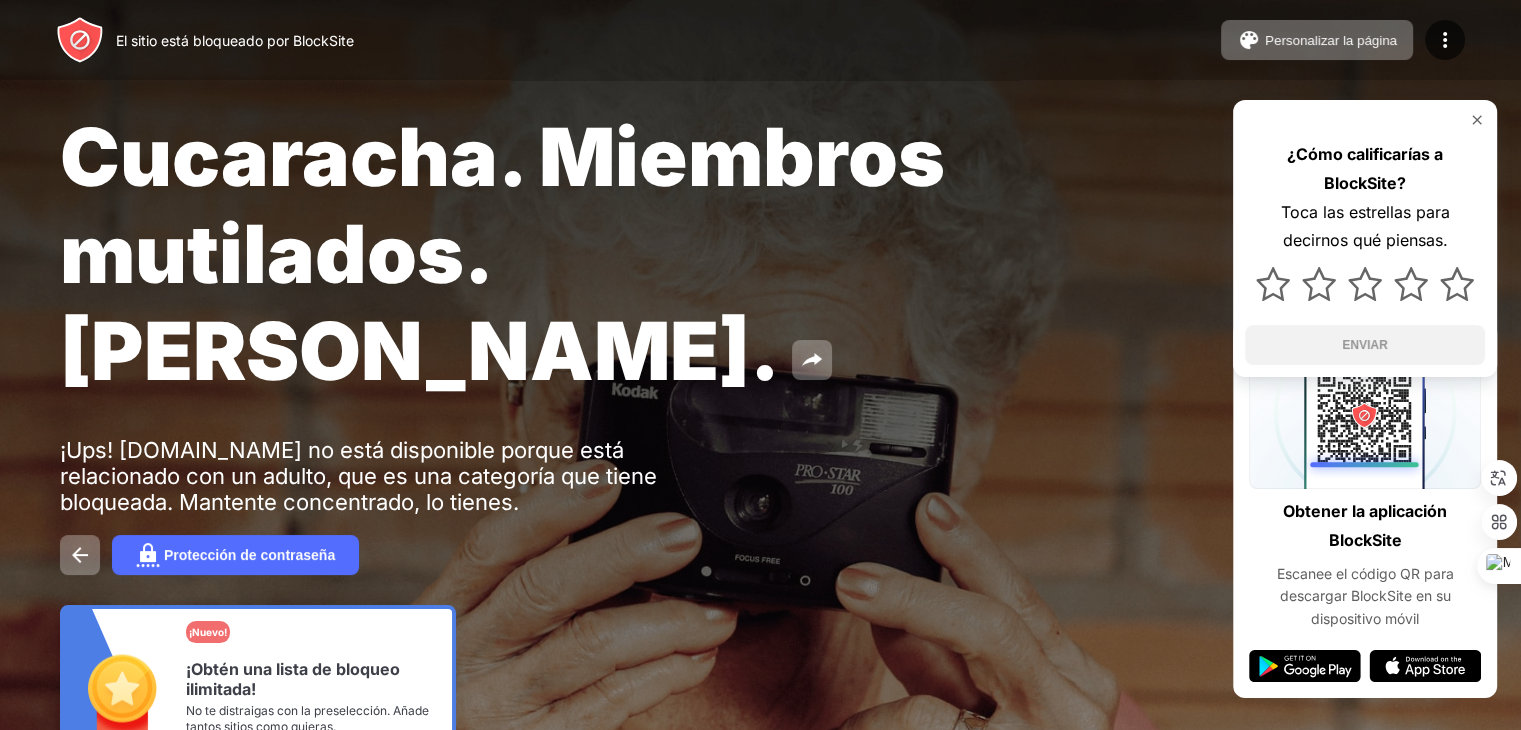 drag, startPoint x: 1302, startPoint y: 78, endPoint x: 1492, endPoint y: 29, distance: 196.21672 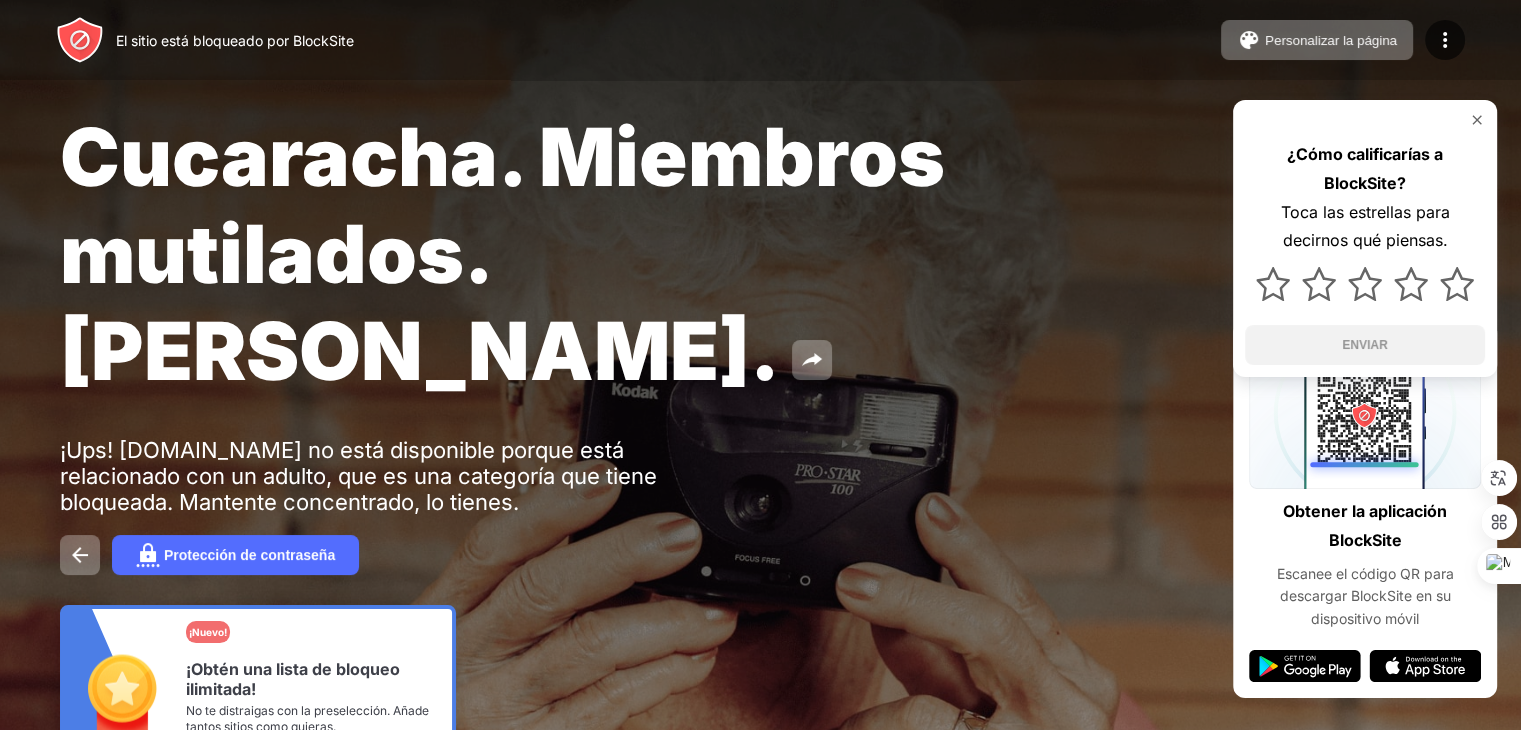click on "El sitio está bloqueado por BlockSite Personalizar la página Editar la lista de bloqueo Redirigir Personalizar la página de bloques Mejora Protección de contraseñas Mejora" at bounding box center [760, 40] 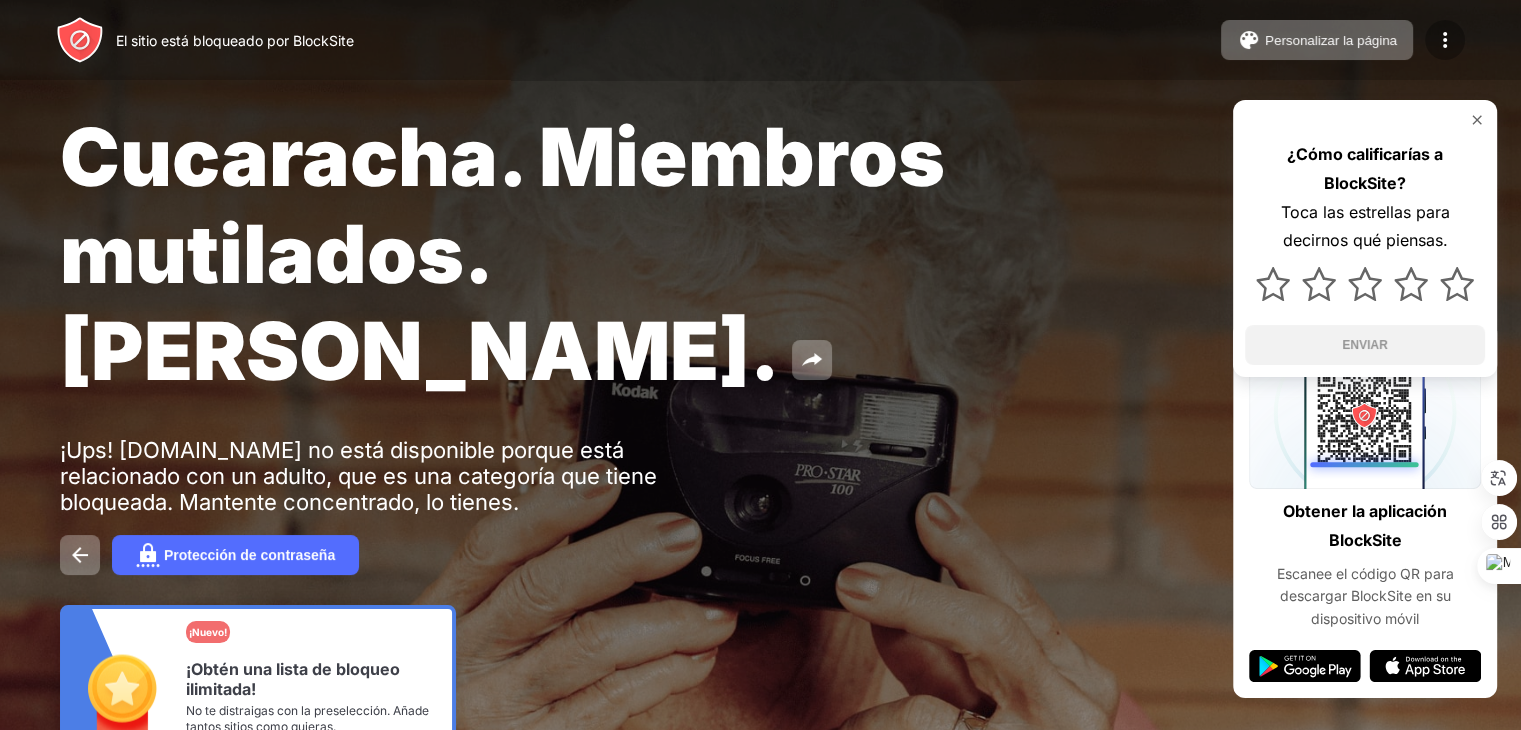 click at bounding box center [1445, 40] 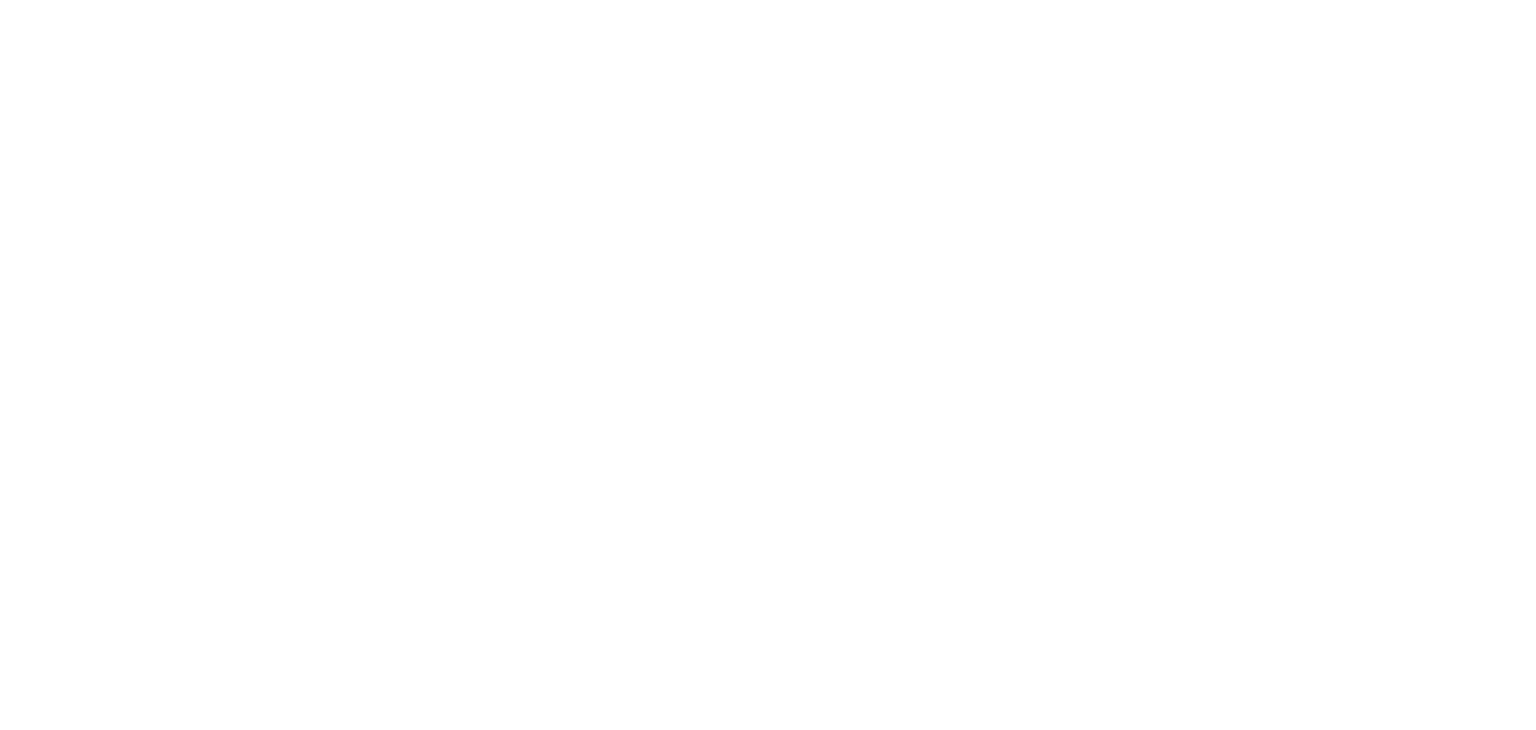scroll, scrollTop: 0, scrollLeft: 0, axis: both 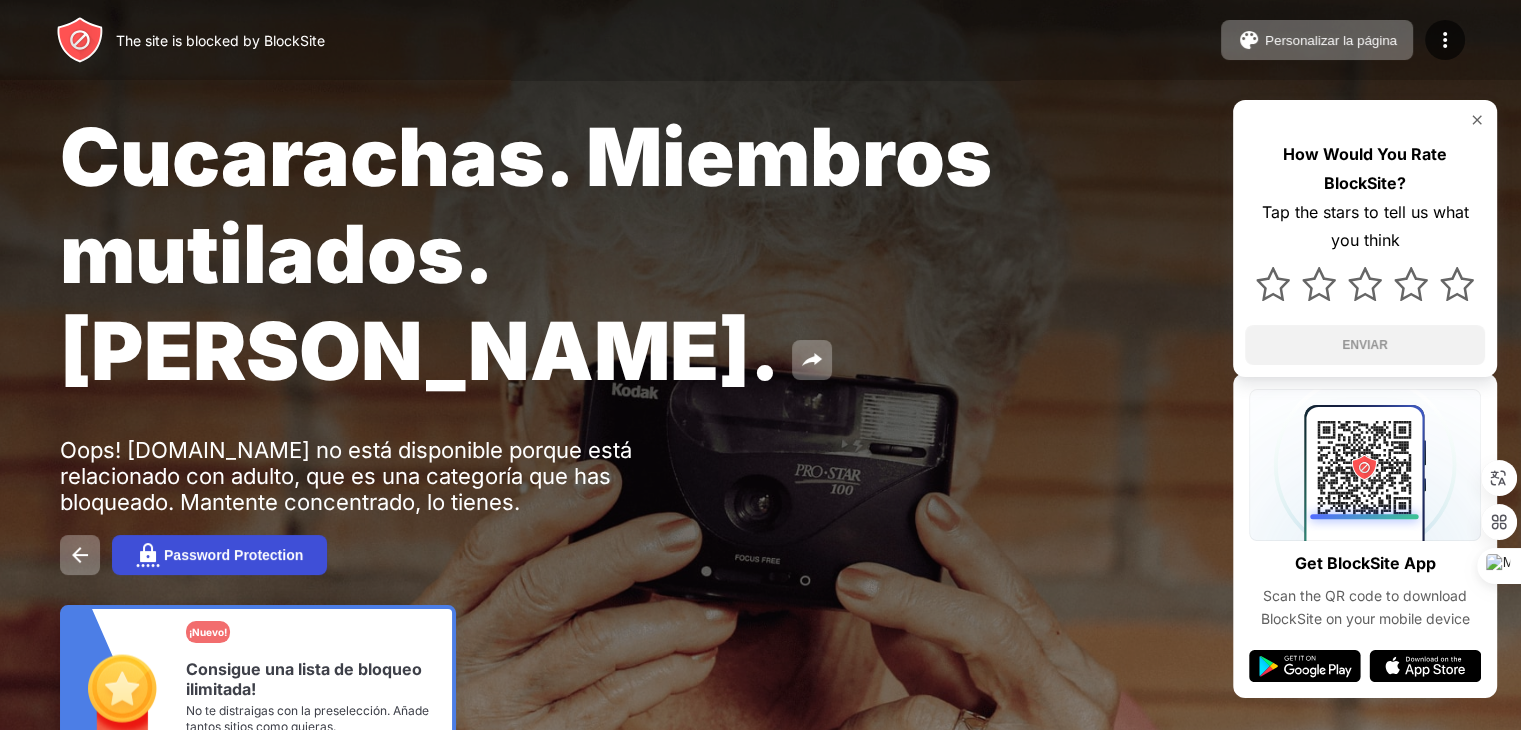 click at bounding box center [148, 555] 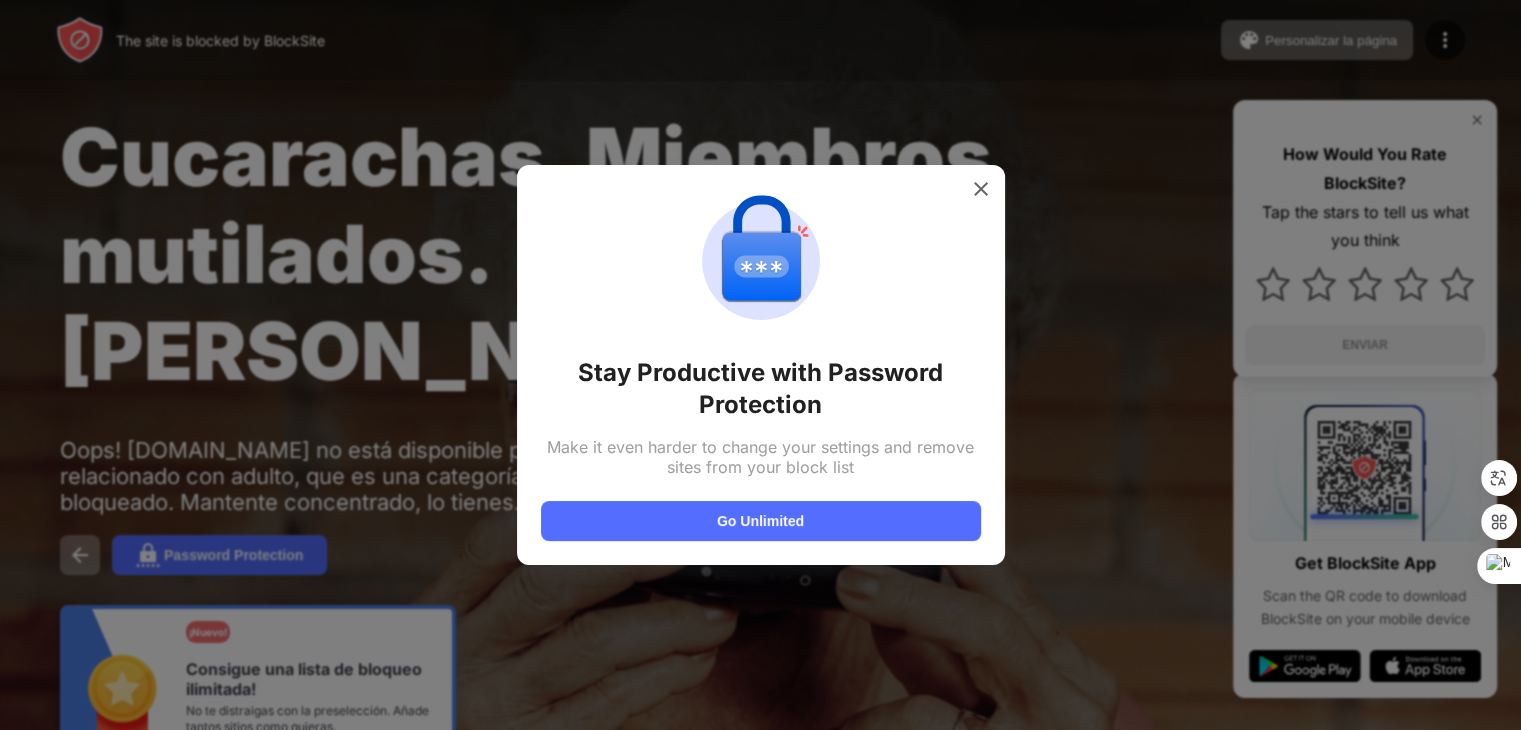 click at bounding box center [760, 365] 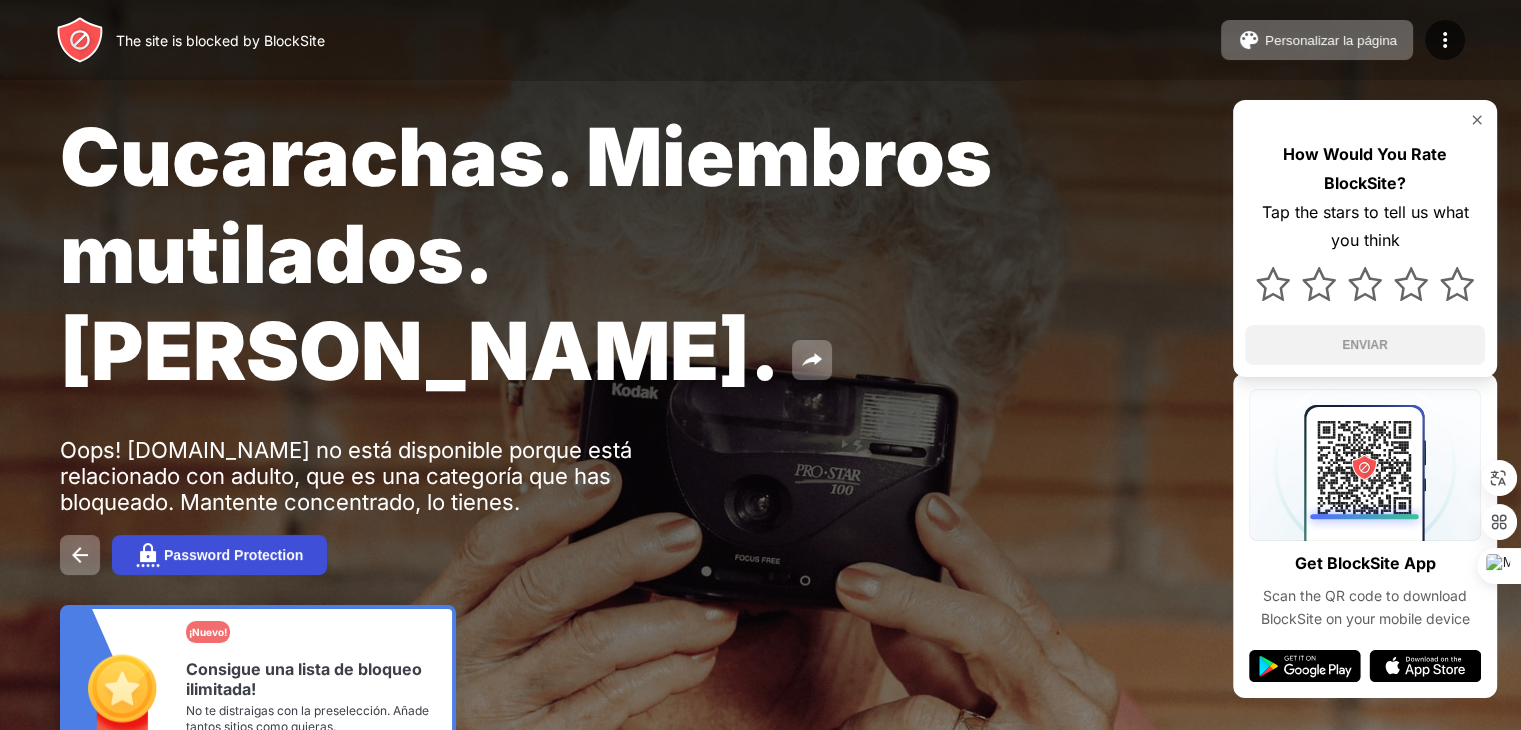 click on "Password Protection" at bounding box center [233, 555] 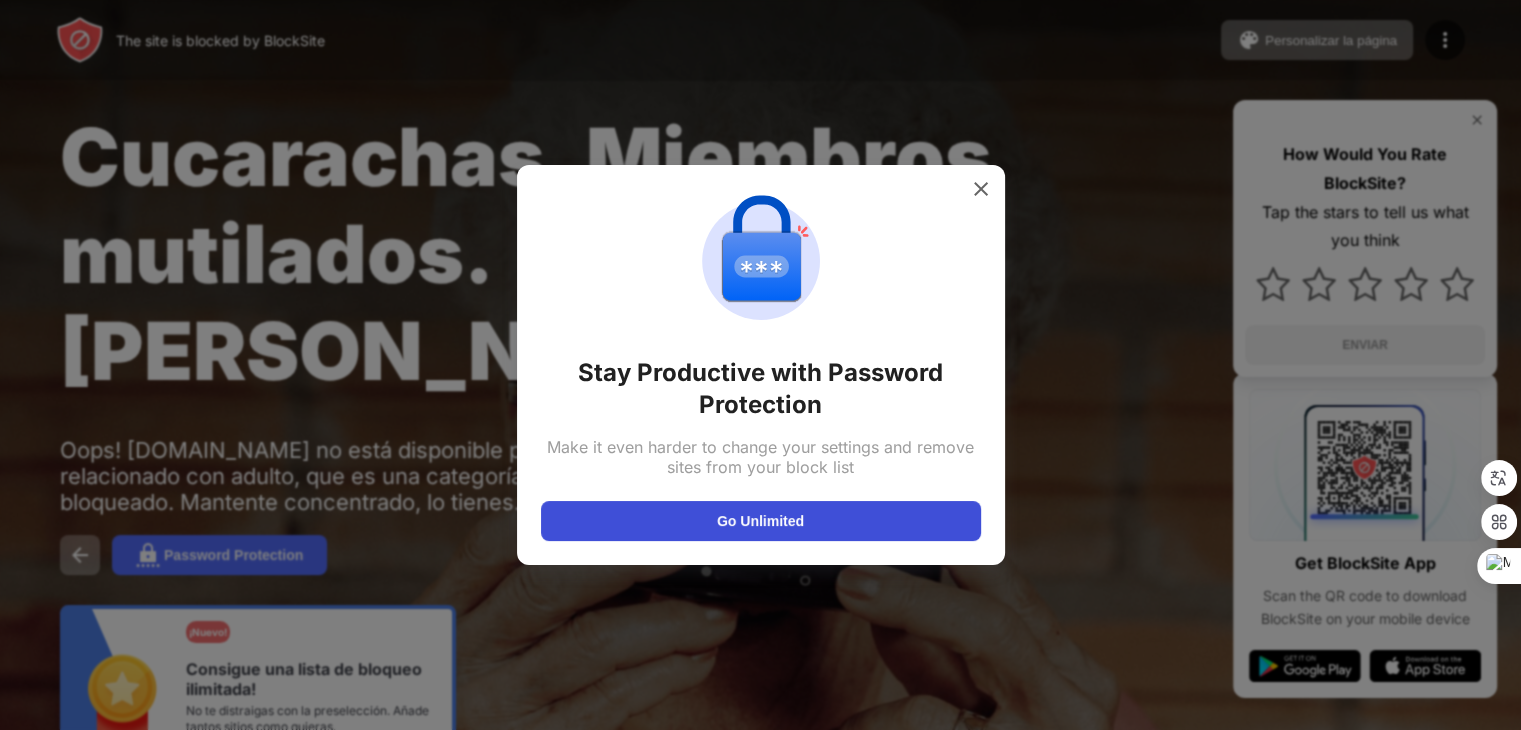 click on "Go Unlimited" at bounding box center (761, 521) 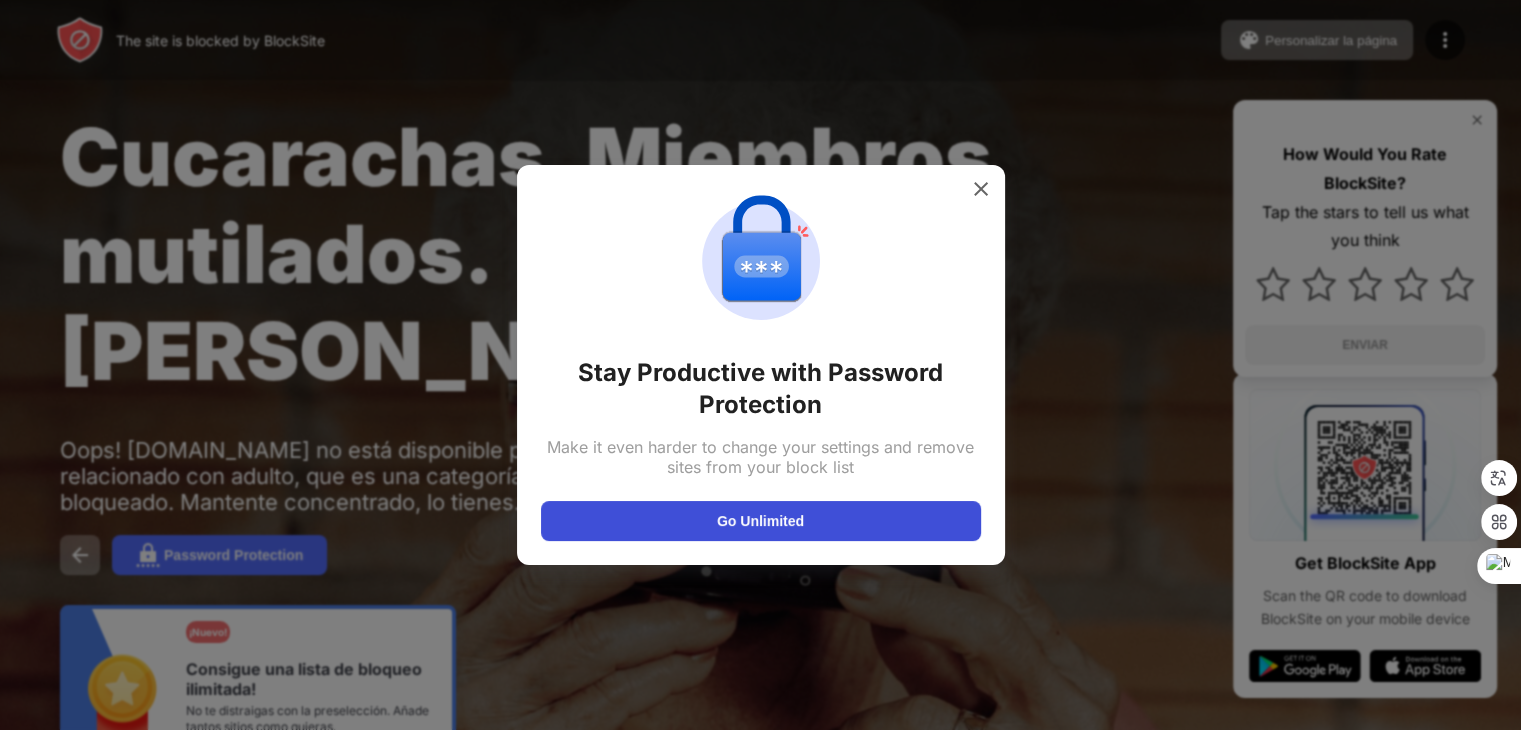 click on "Go Unlimited" at bounding box center (761, 521) 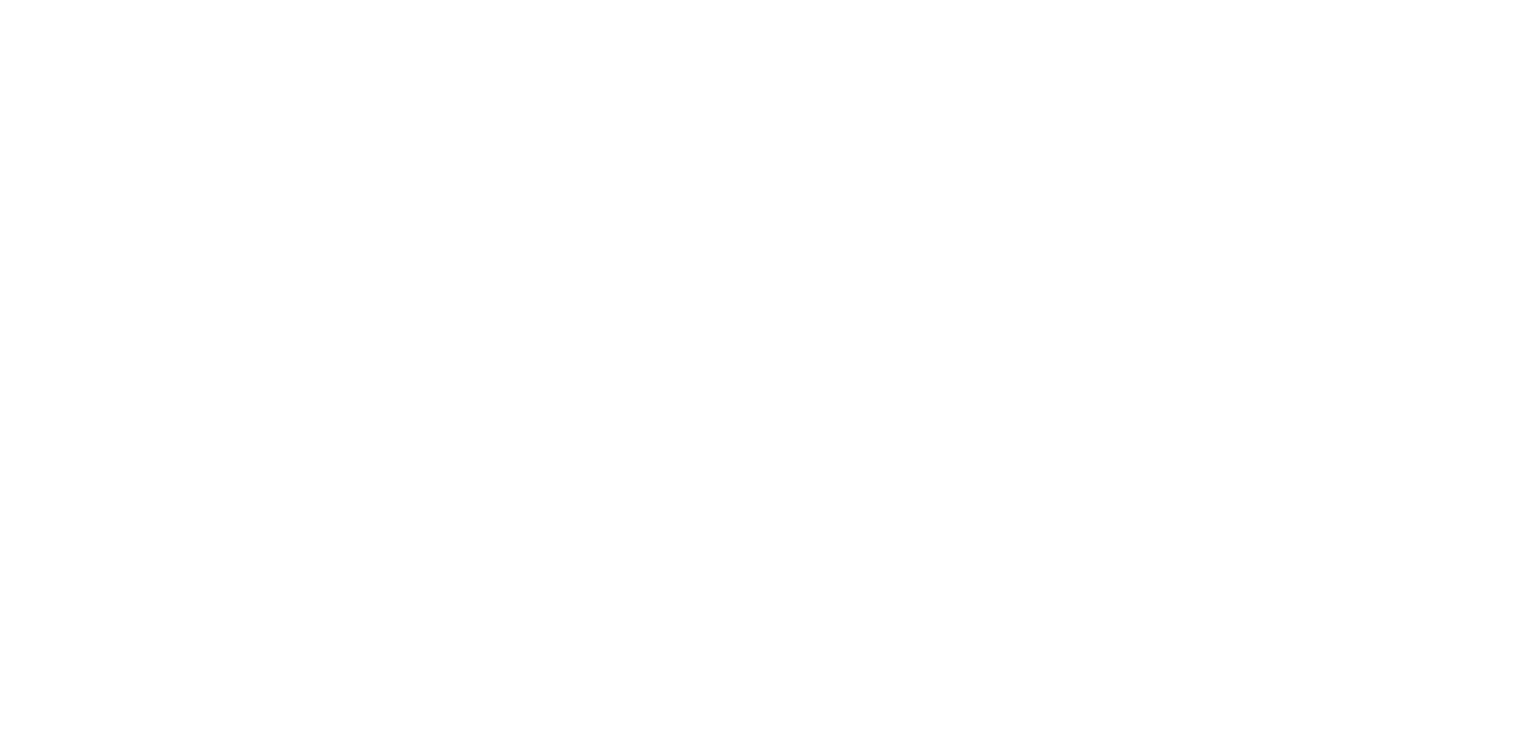 scroll, scrollTop: 0, scrollLeft: 0, axis: both 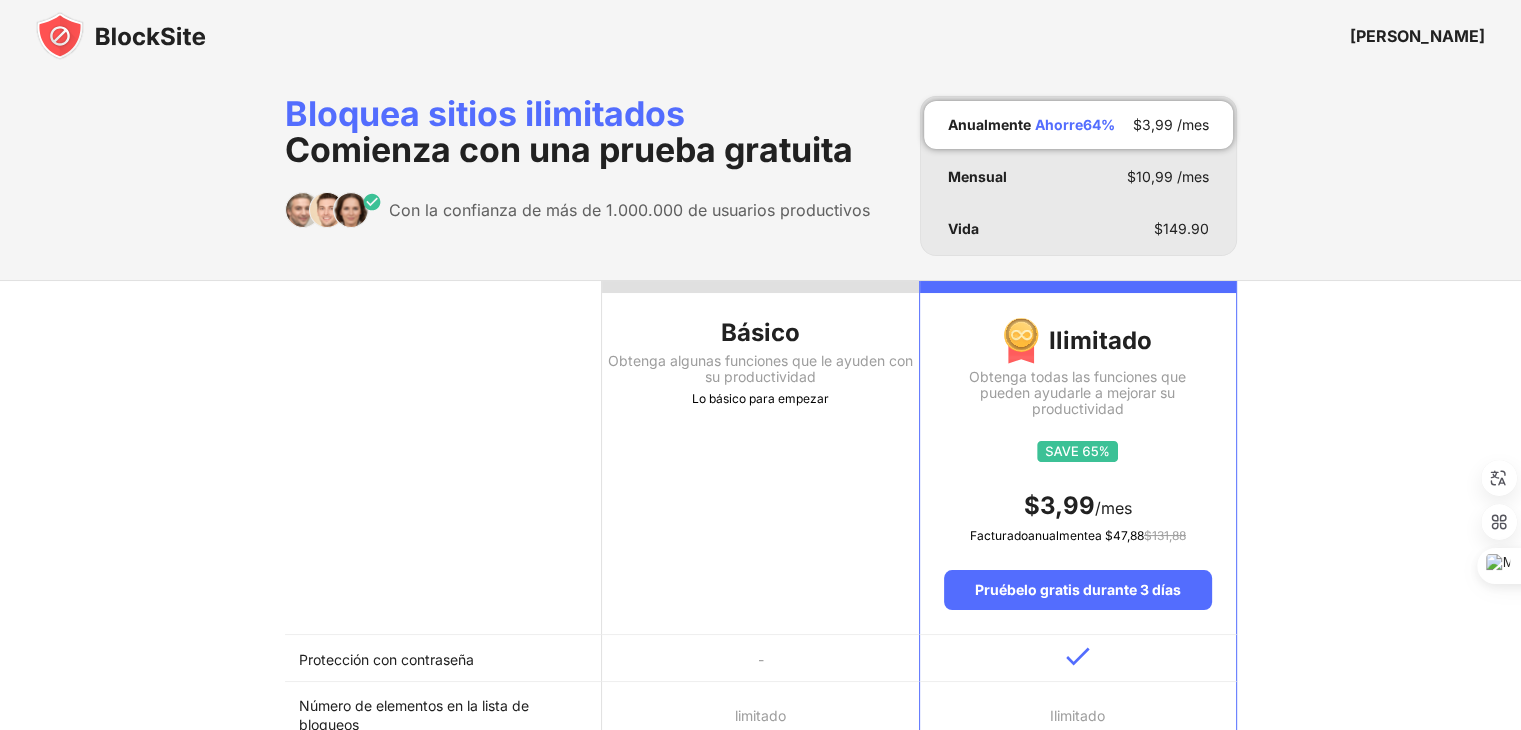 click on "[PERSON_NAME]" at bounding box center (760, 36) 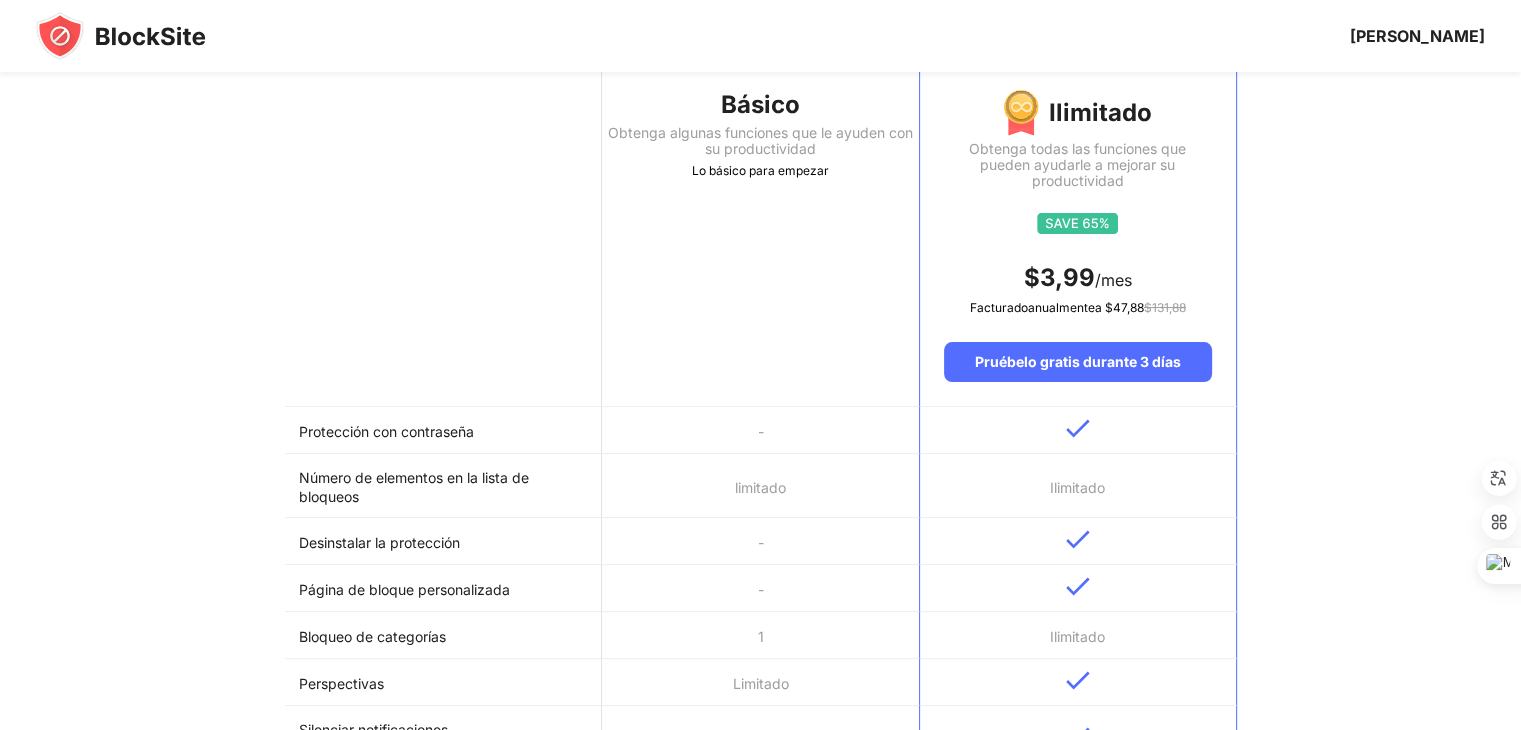 scroll, scrollTop: 231, scrollLeft: 0, axis: vertical 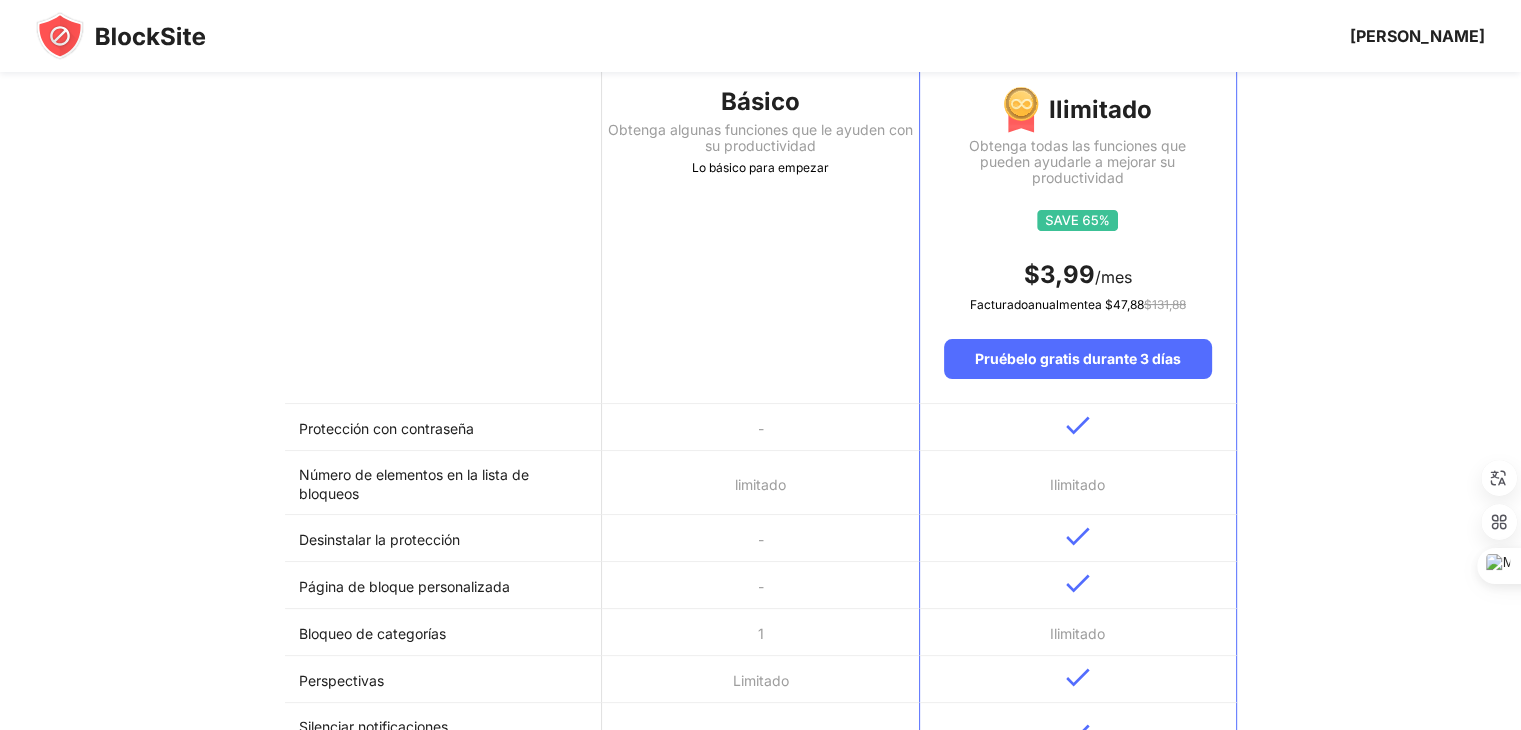 click on "Básico Obtenga algunas funciones que le ayuden con su productividad Lo básico para empezar" at bounding box center (760, 227) 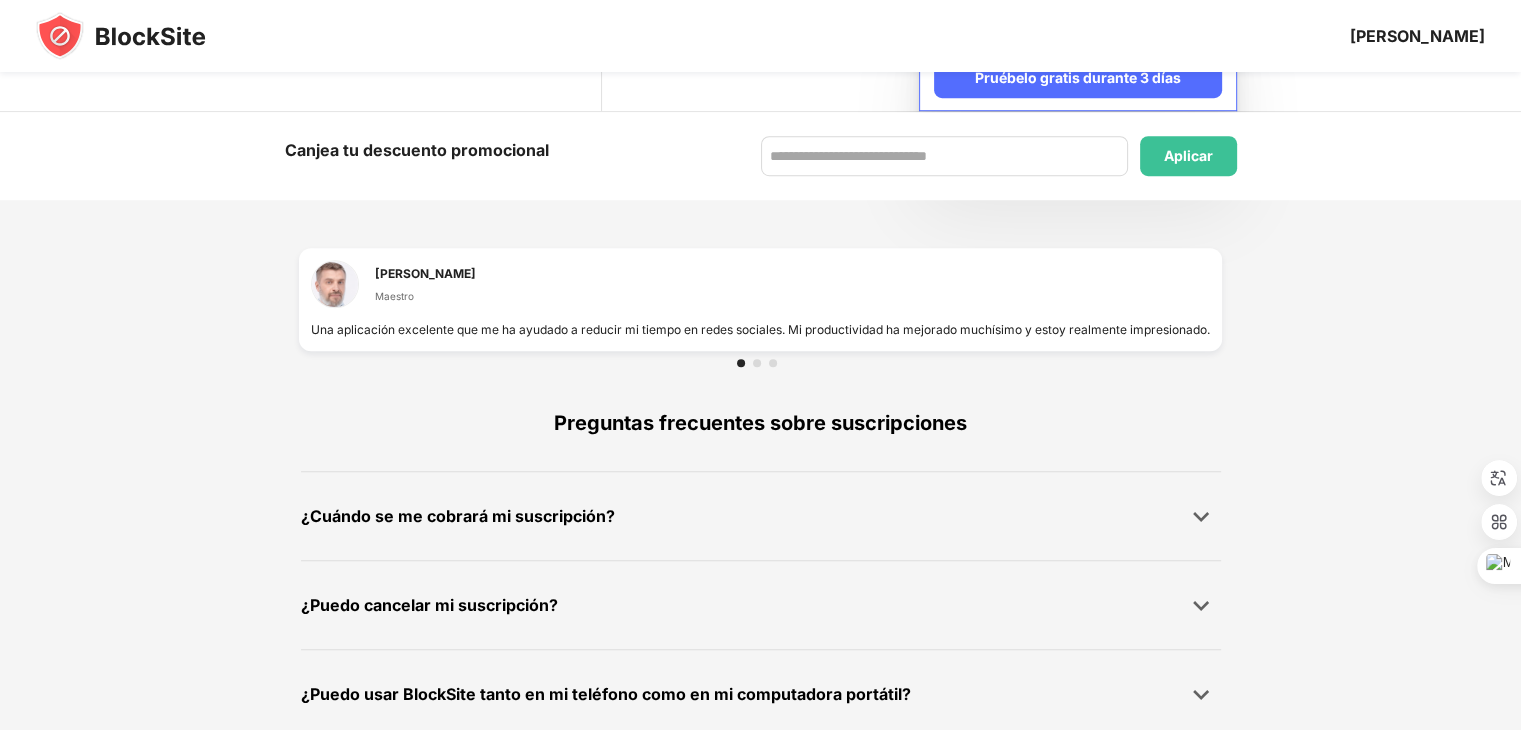scroll, scrollTop: 1350, scrollLeft: 0, axis: vertical 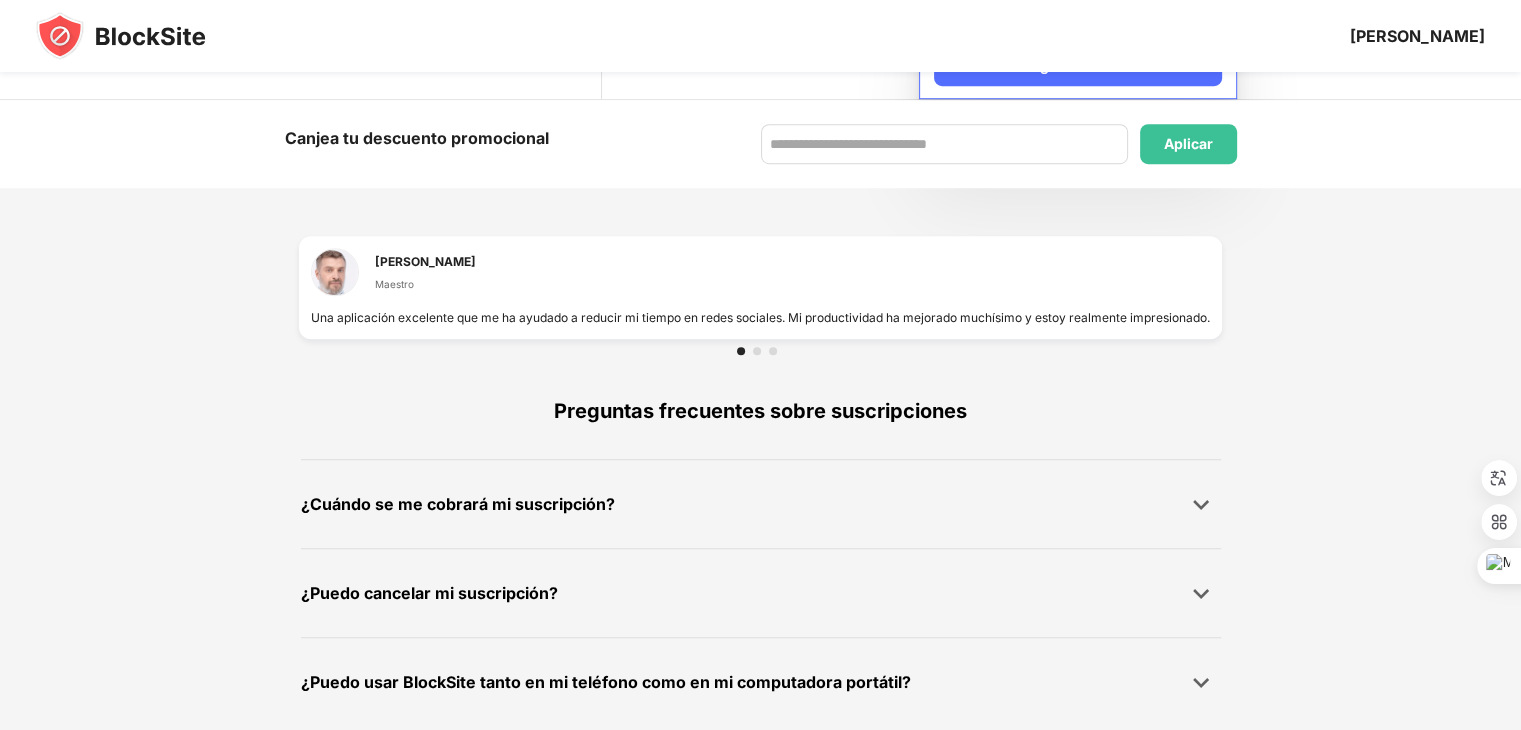 click on "Una aplicación excelente que me ha ayudado a reducir mi tiempo en redes sociales. Mi productividad ha mejorado muchísimo y estoy realmente impresionado." at bounding box center (760, 317) 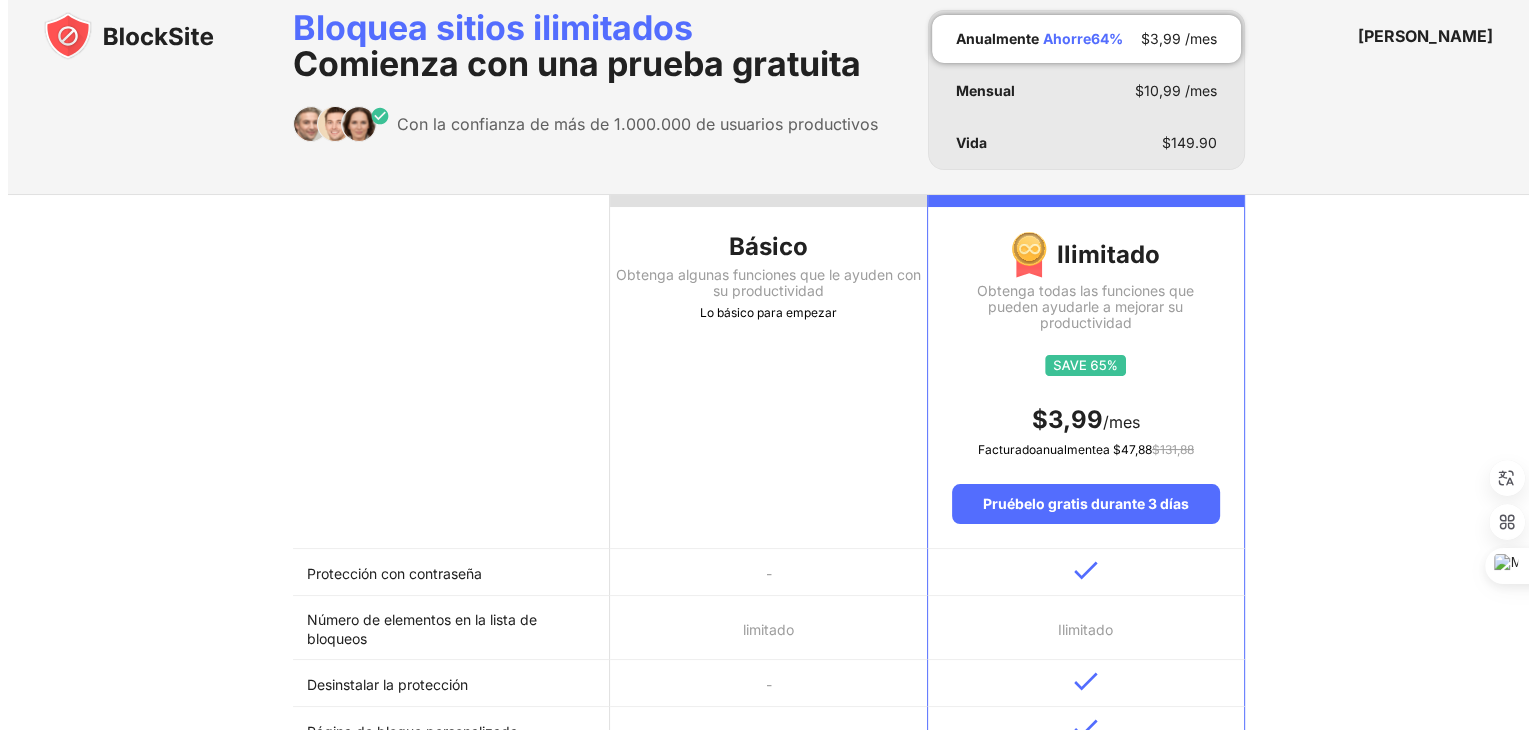 scroll, scrollTop: 0, scrollLeft: 0, axis: both 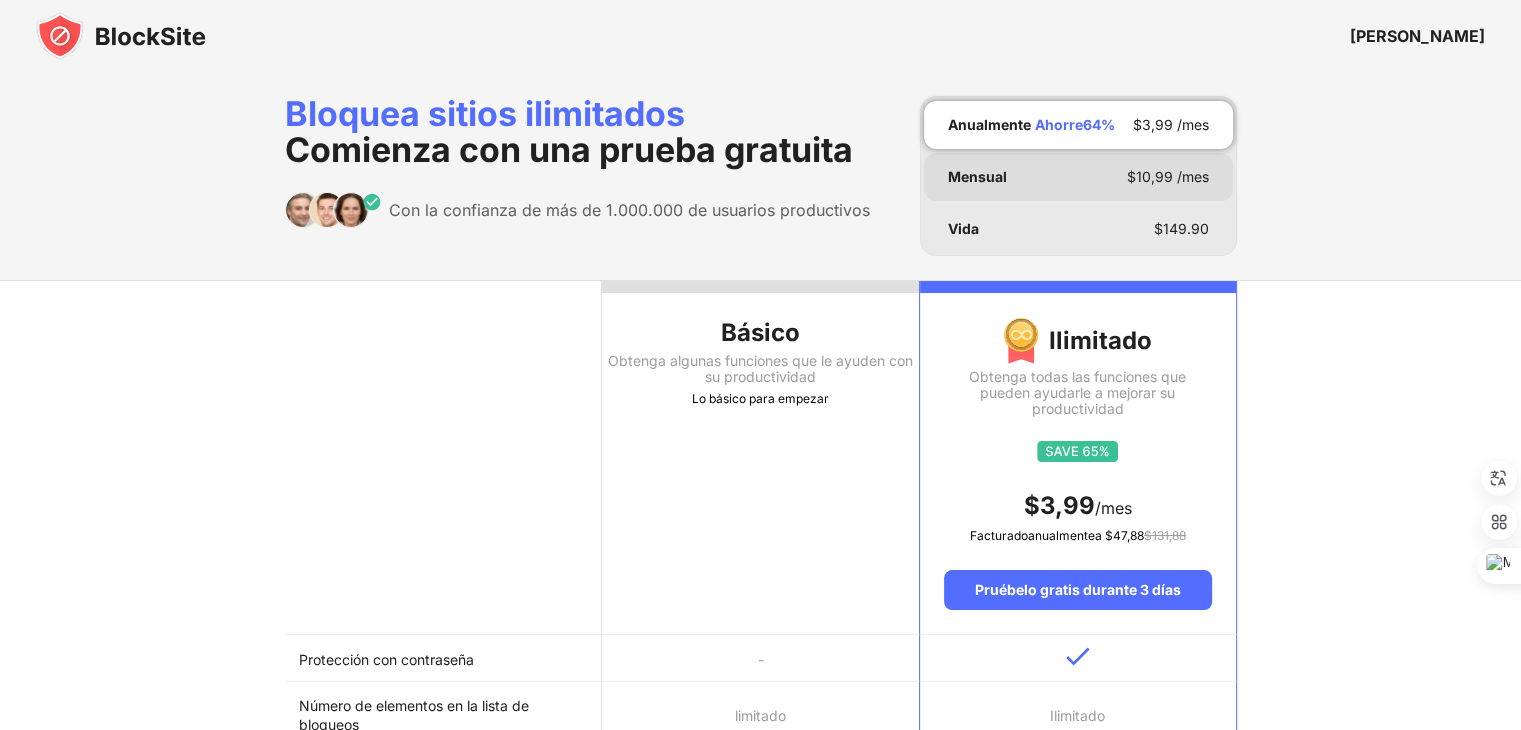 click on "Mensual" at bounding box center (977, 176) 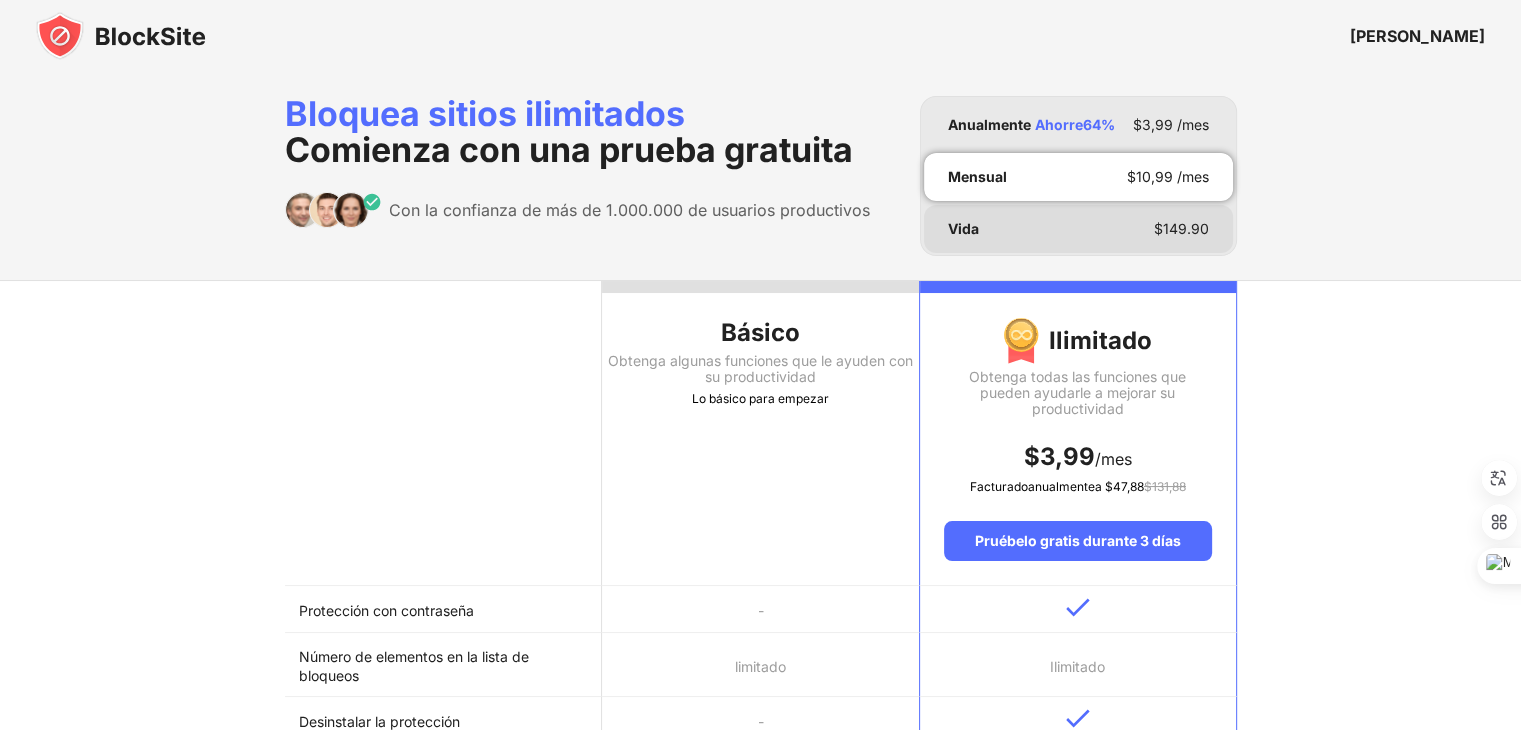 click on "Vida" at bounding box center [963, 228] 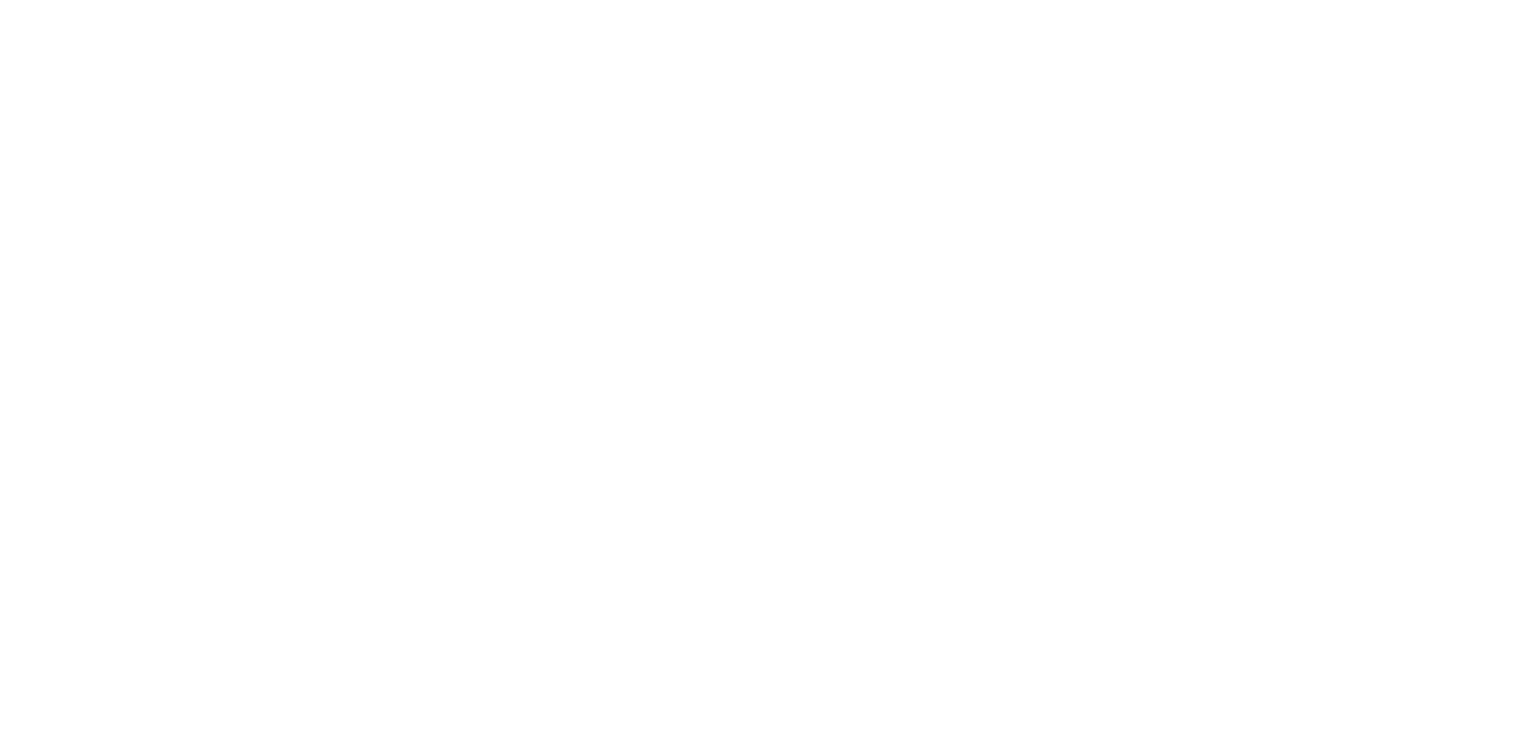 scroll, scrollTop: 0, scrollLeft: 0, axis: both 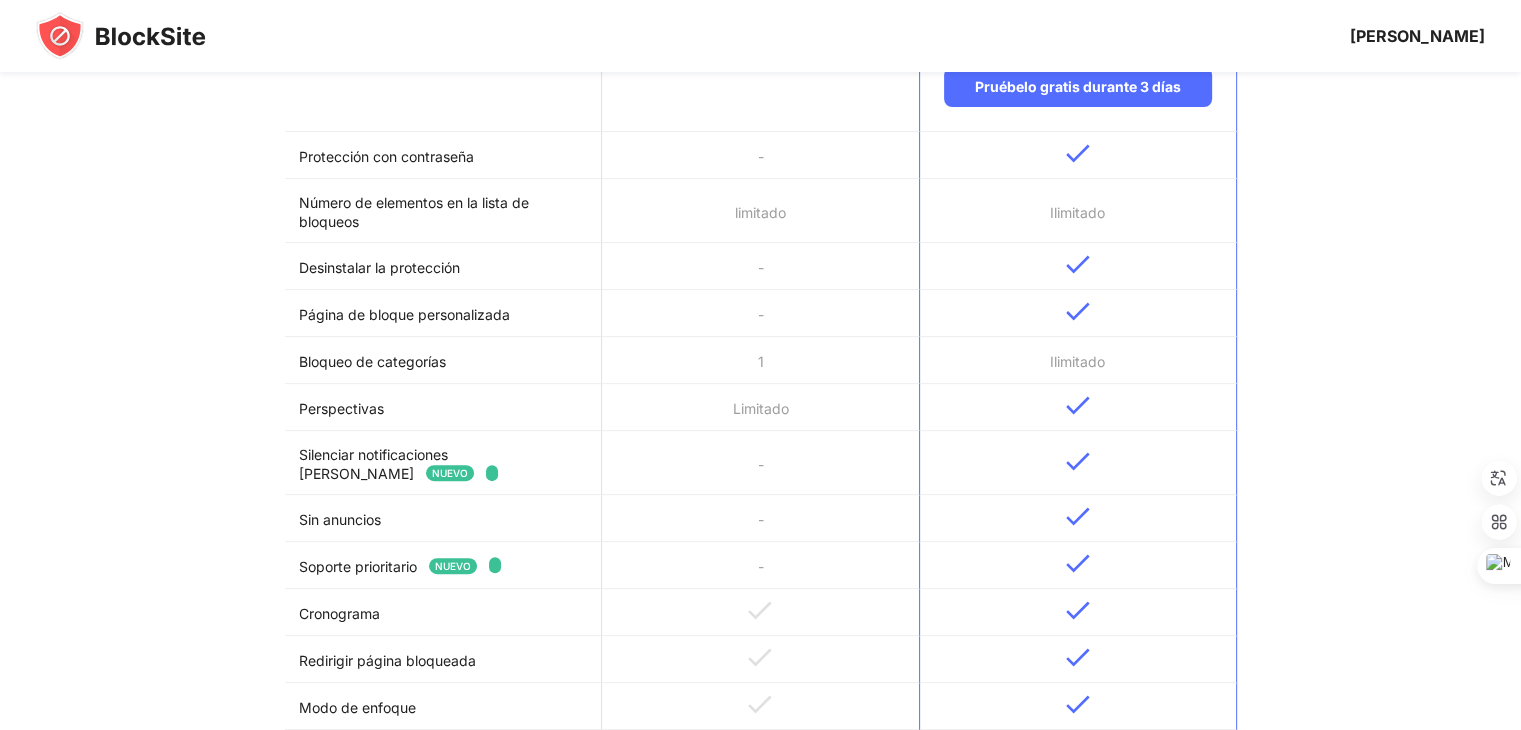 click on "Número de elementos en la lista de bloqueos" at bounding box center [414, 212] 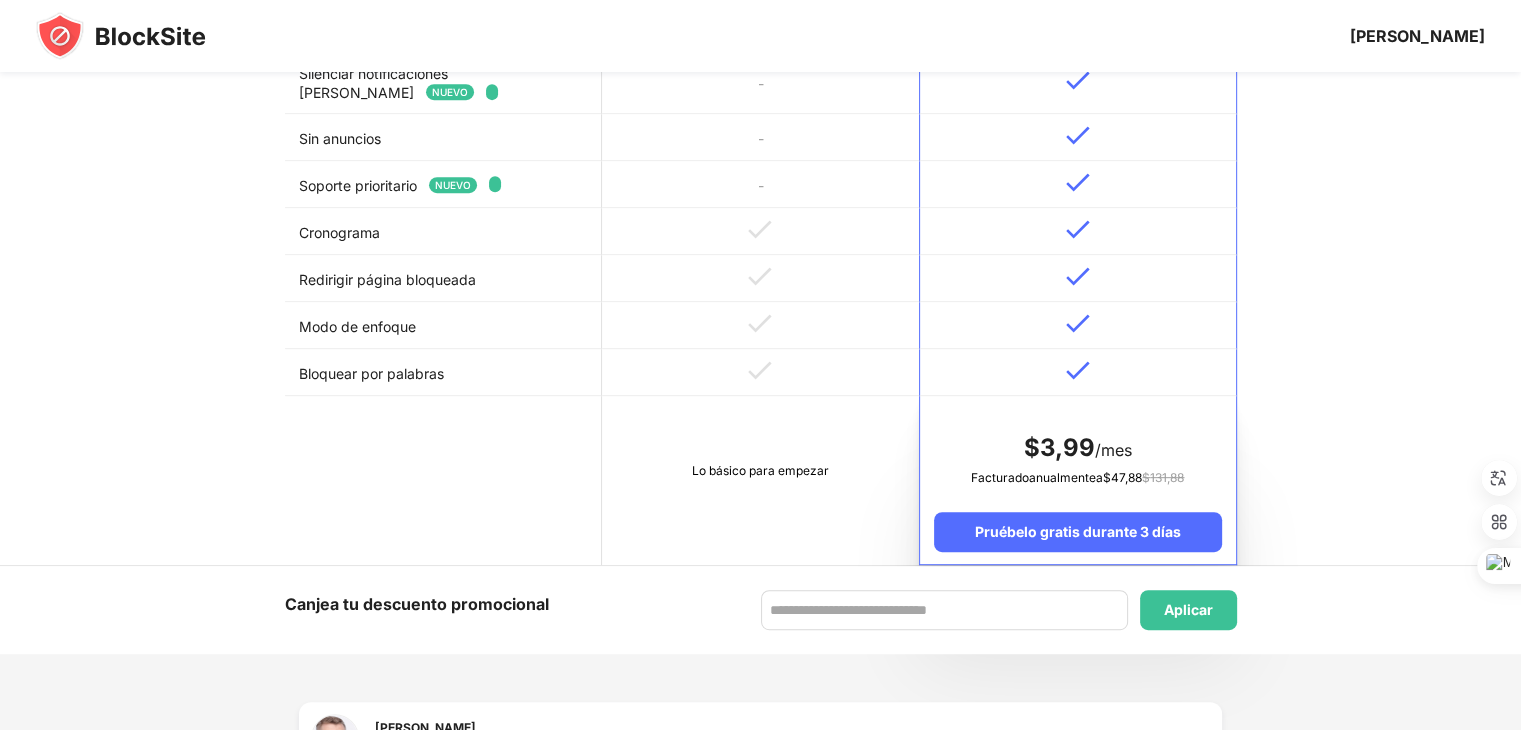 scroll, scrollTop: 919, scrollLeft: 0, axis: vertical 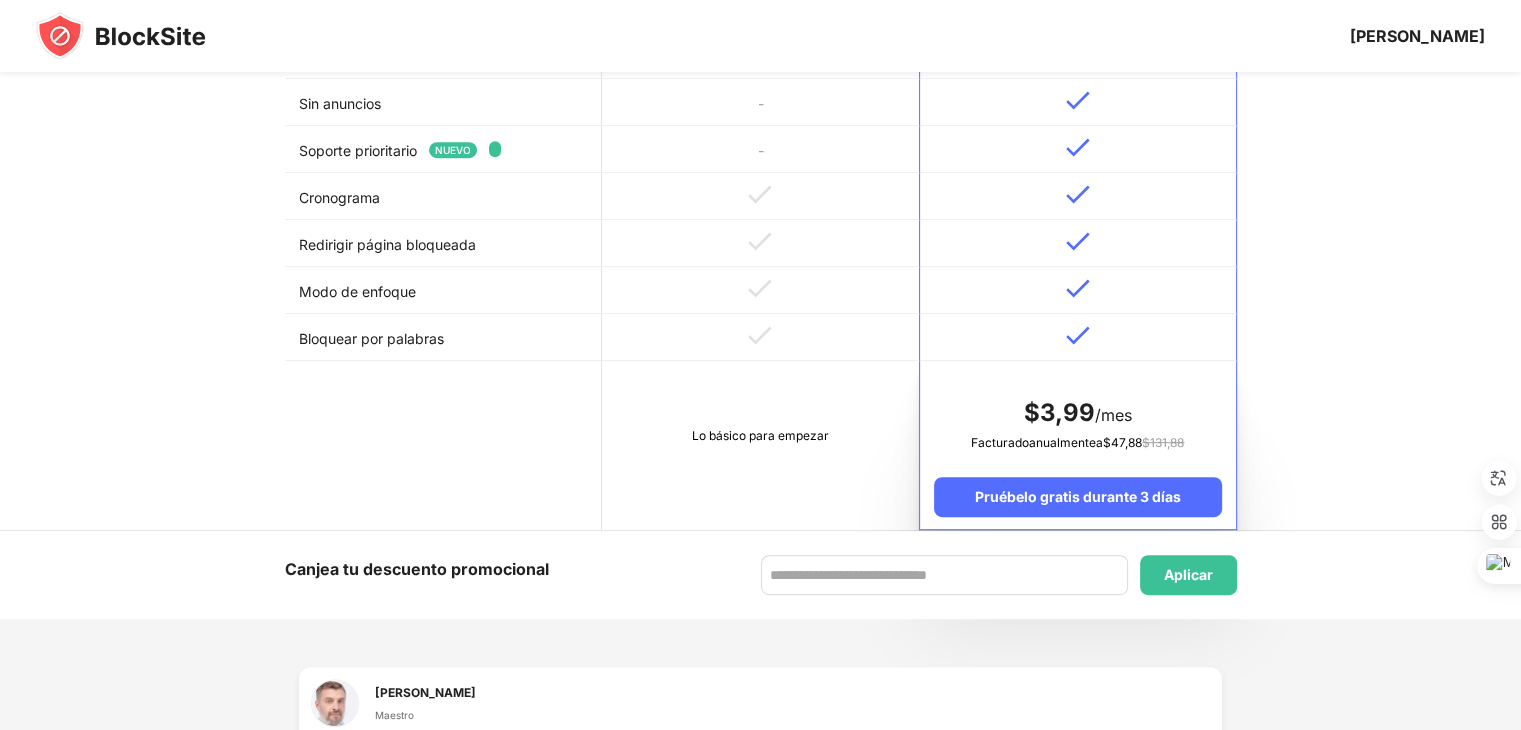 click on "Bloquear por palabras" at bounding box center (443, 337) 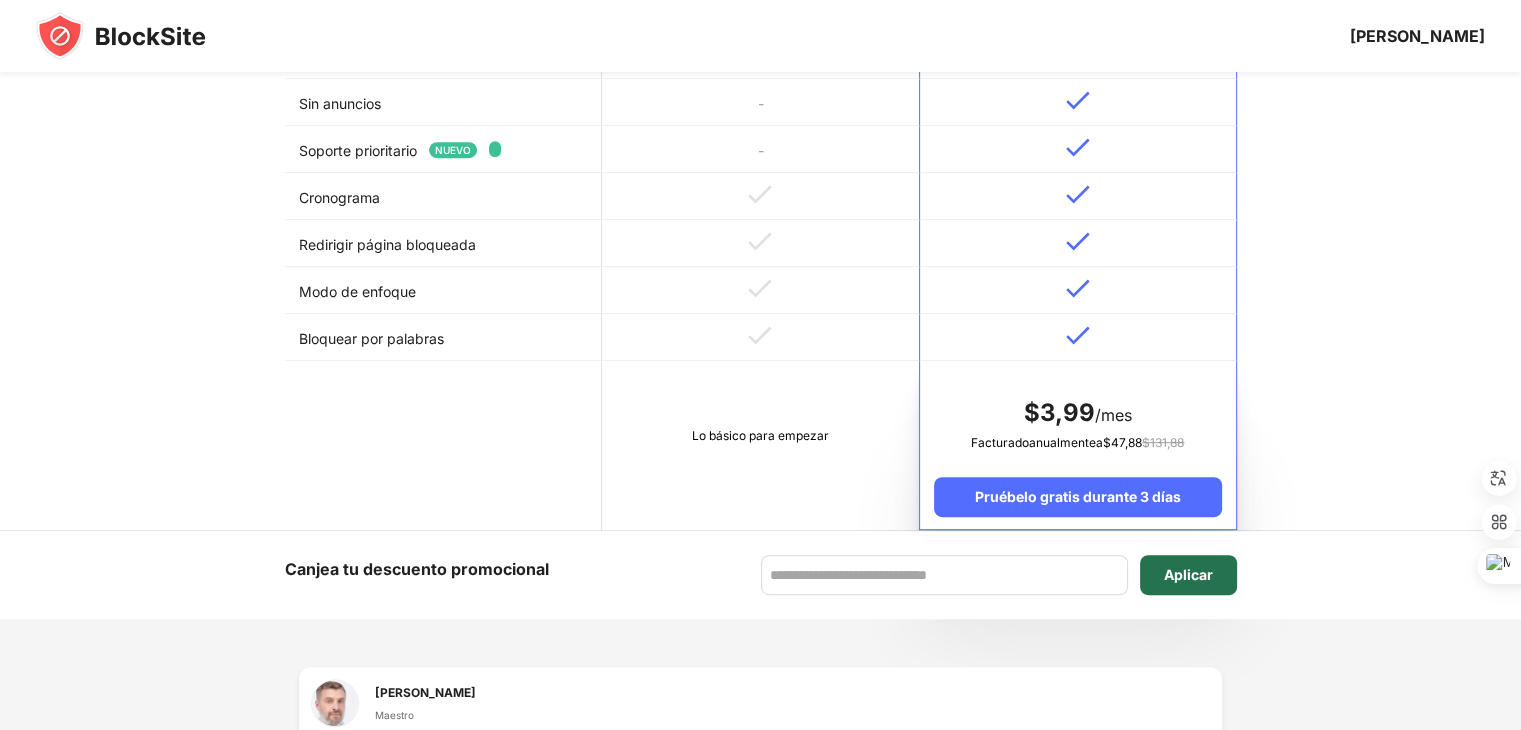 click on "Aplicar" at bounding box center [1188, 574] 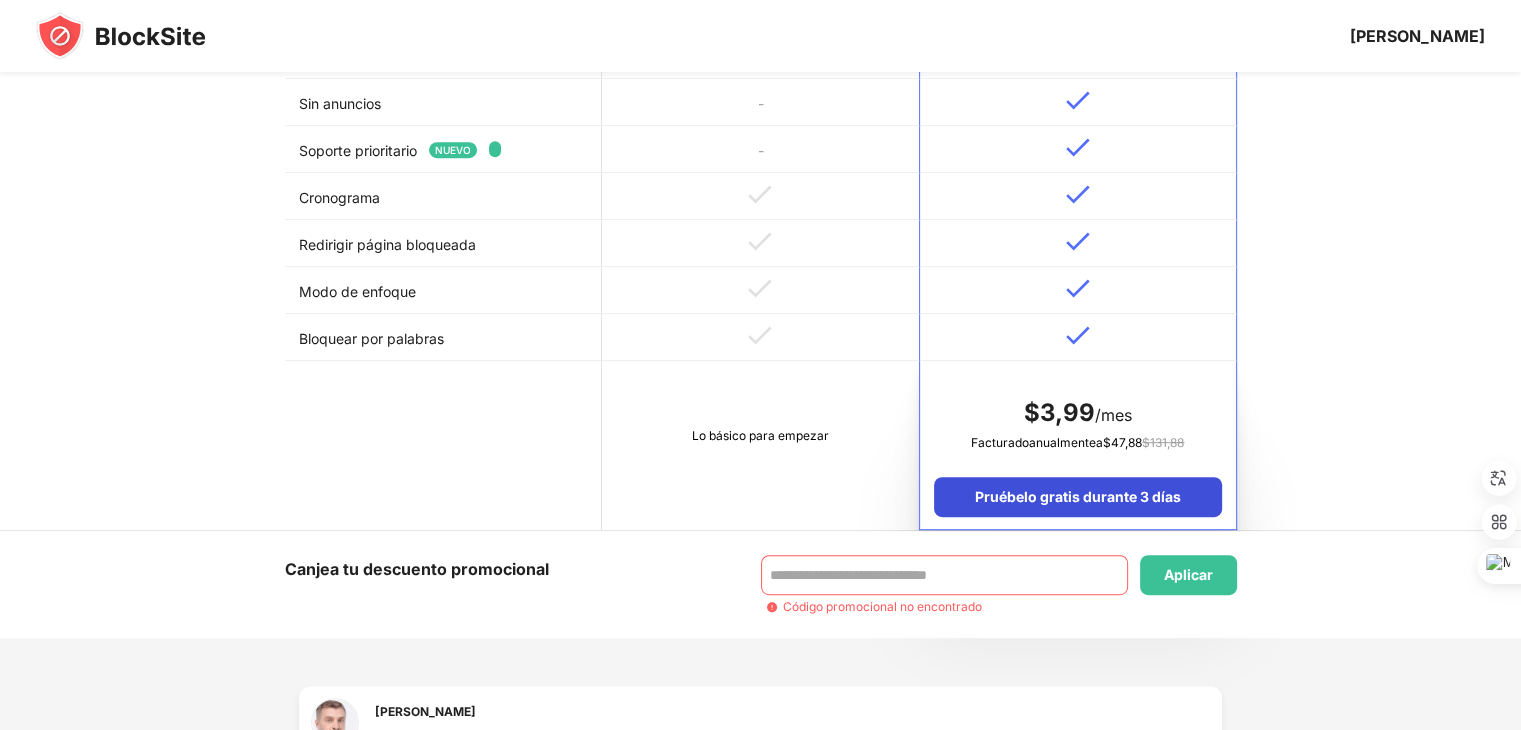 click on "Pruébelo gratis durante 3 días" at bounding box center [1077, 497] 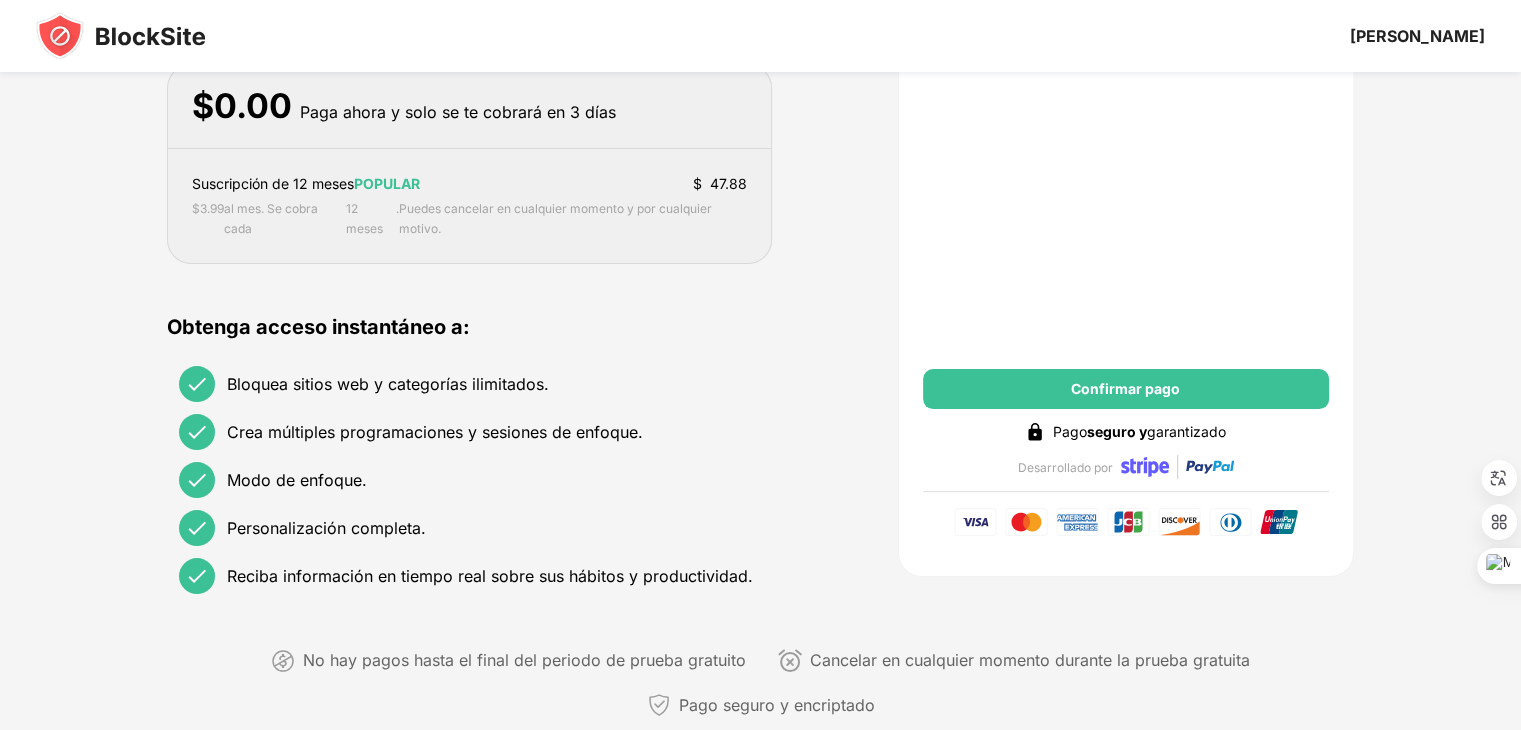 scroll, scrollTop: 88, scrollLeft: 0, axis: vertical 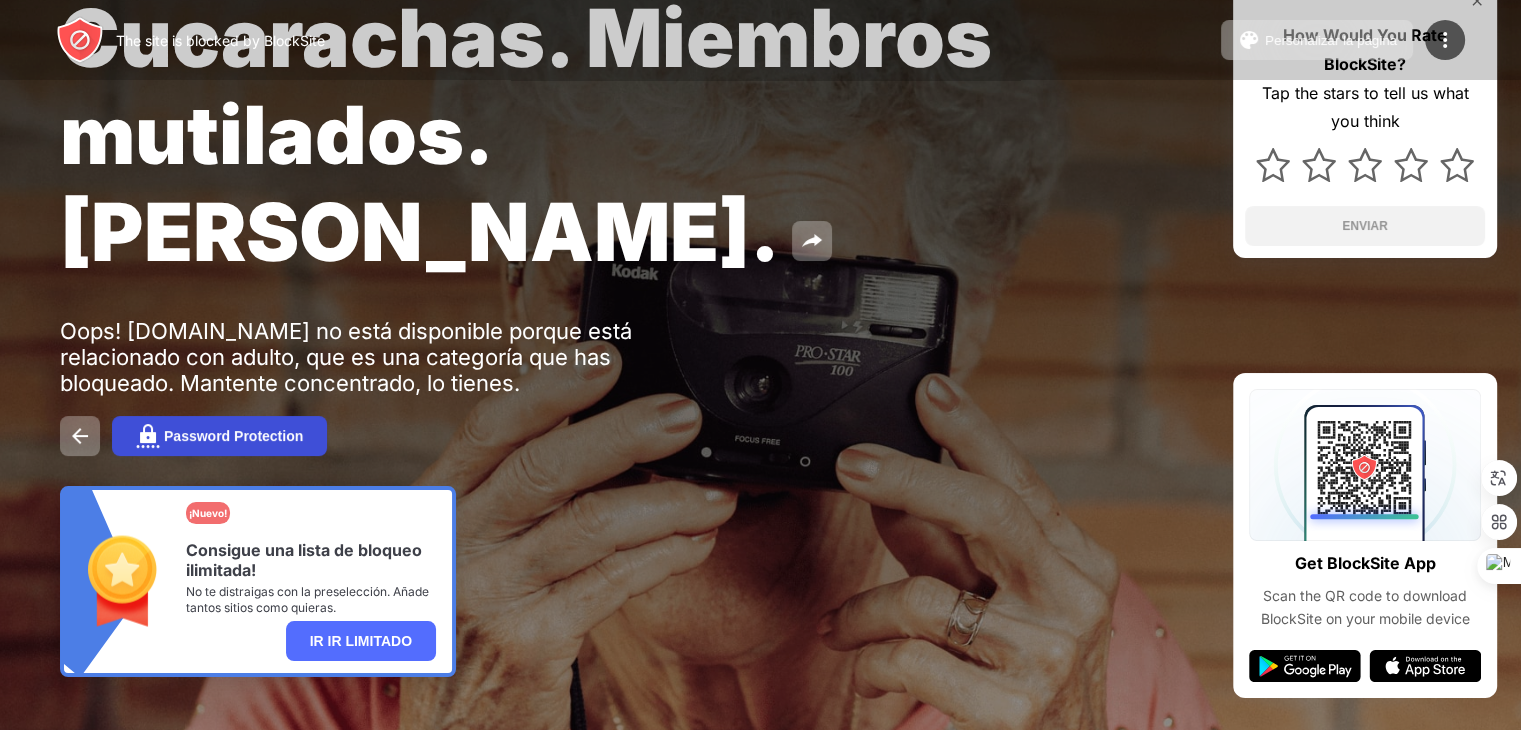 click on "Password Protection" at bounding box center (219, 436) 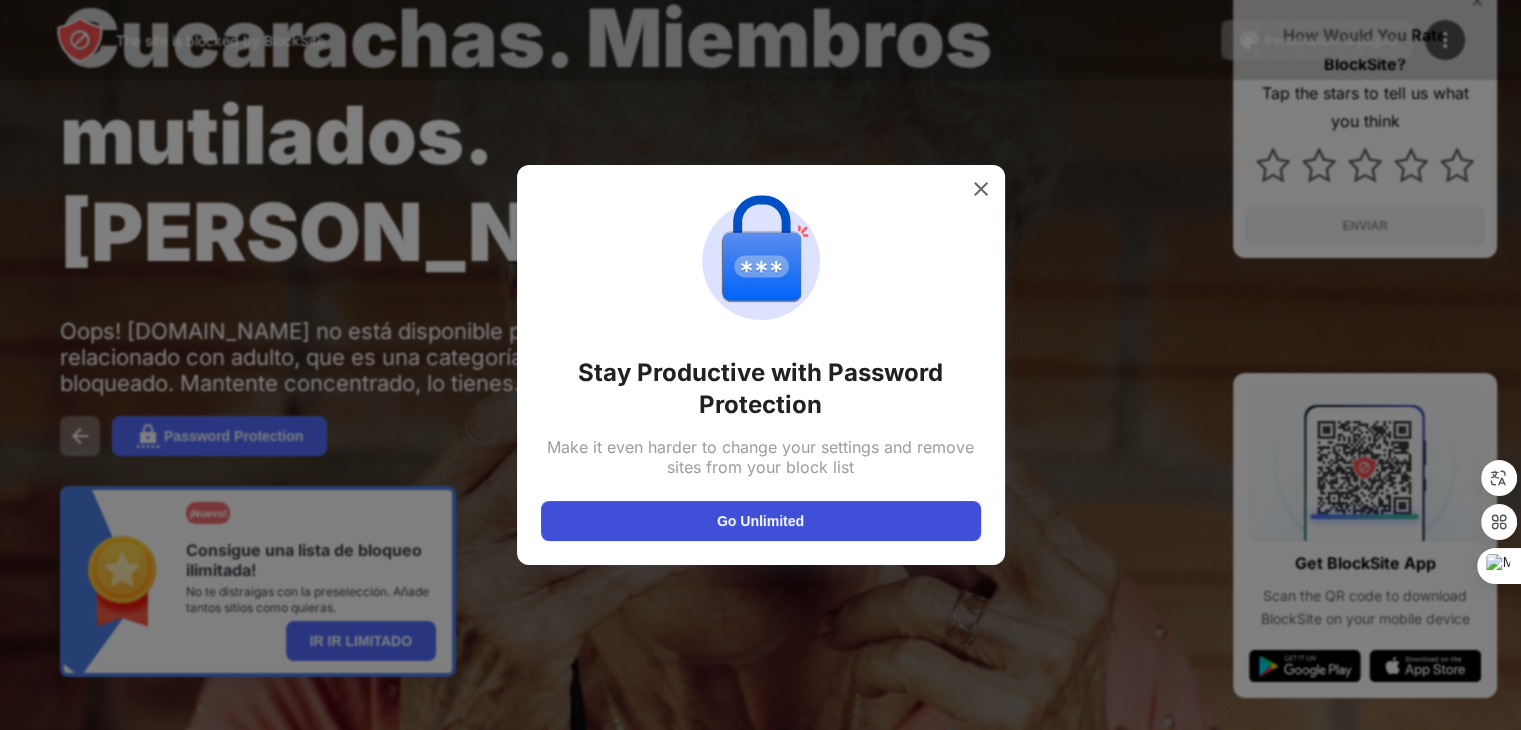 click on "Go Unlimited" at bounding box center (761, 521) 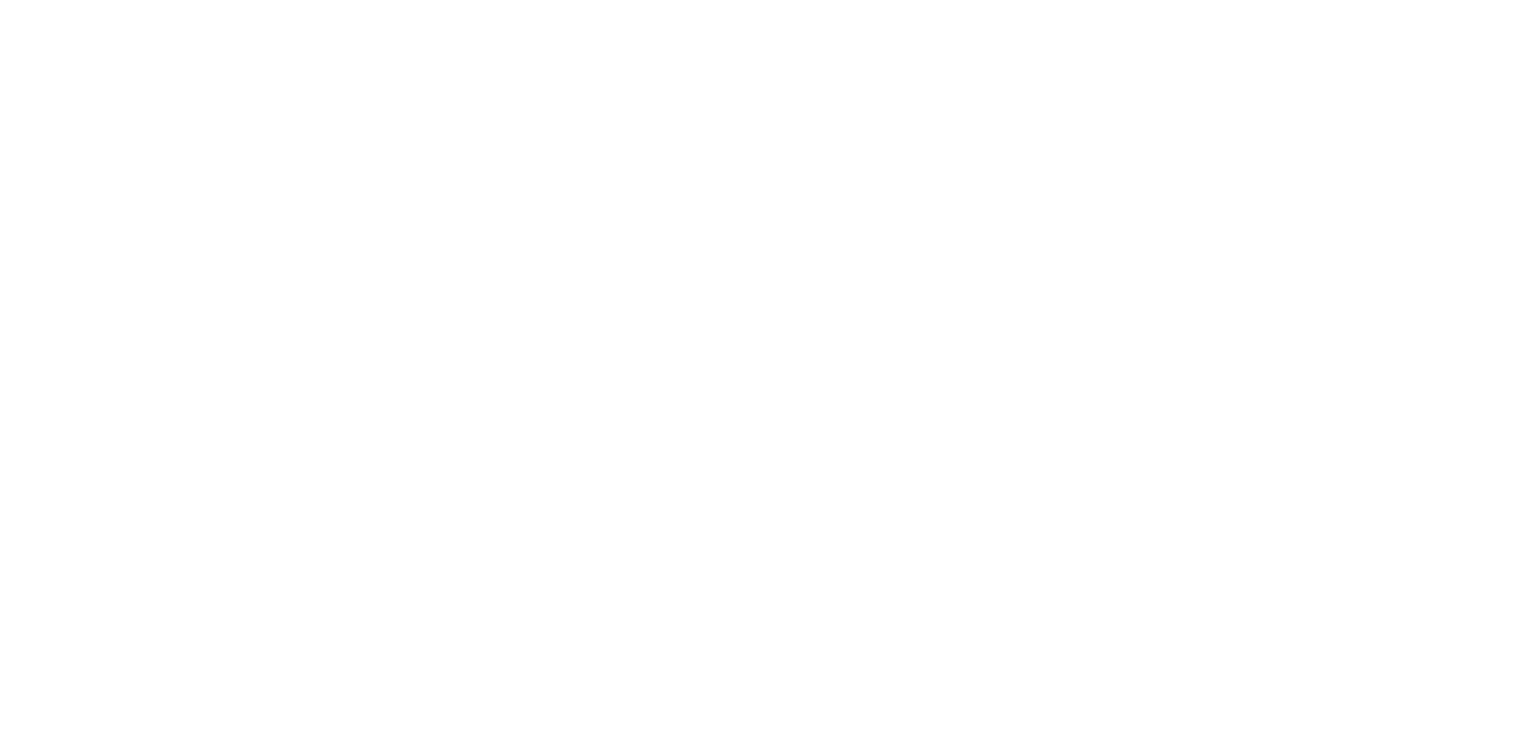 scroll, scrollTop: 0, scrollLeft: 0, axis: both 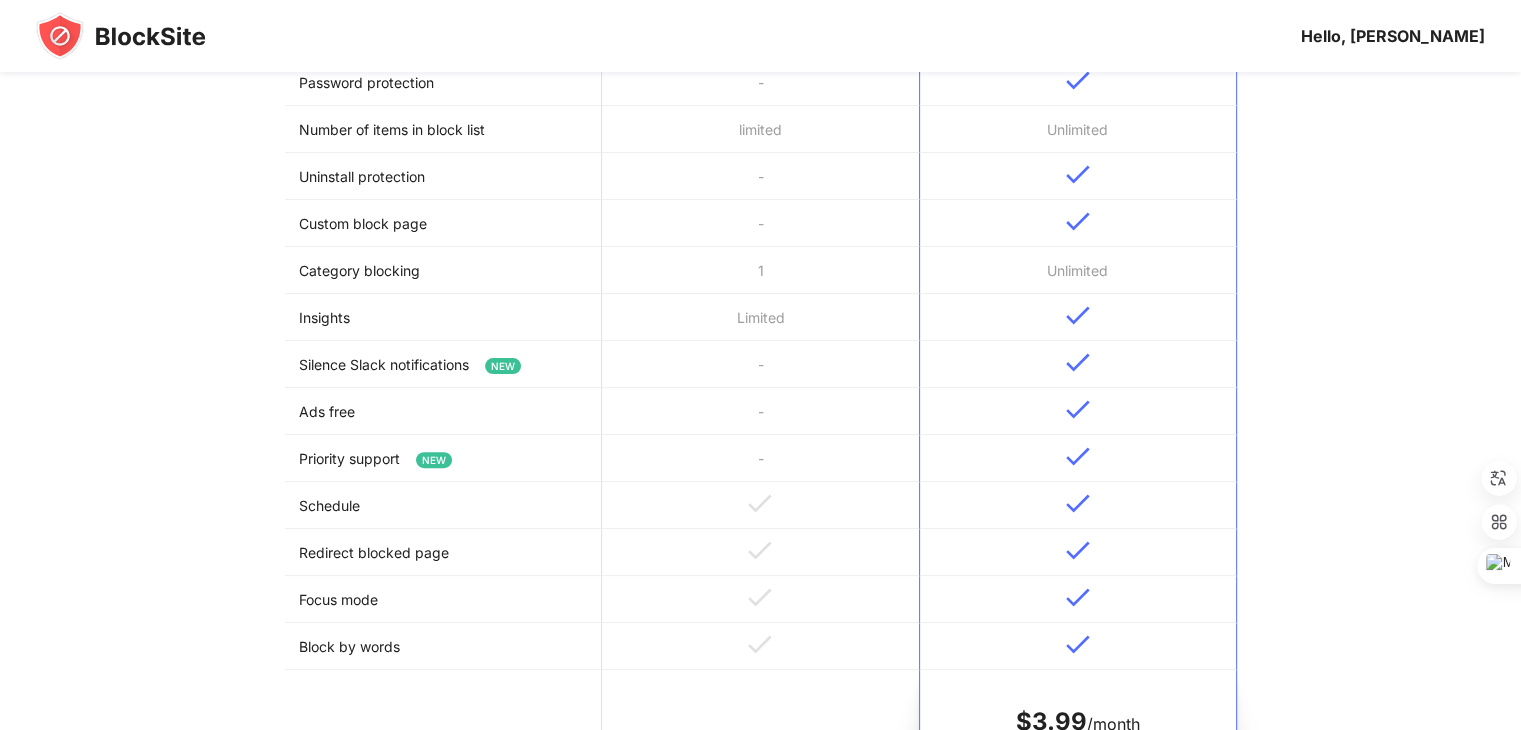 drag, startPoint x: 380, startPoint y: 365, endPoint x: 531, endPoint y: 371, distance: 151.11916 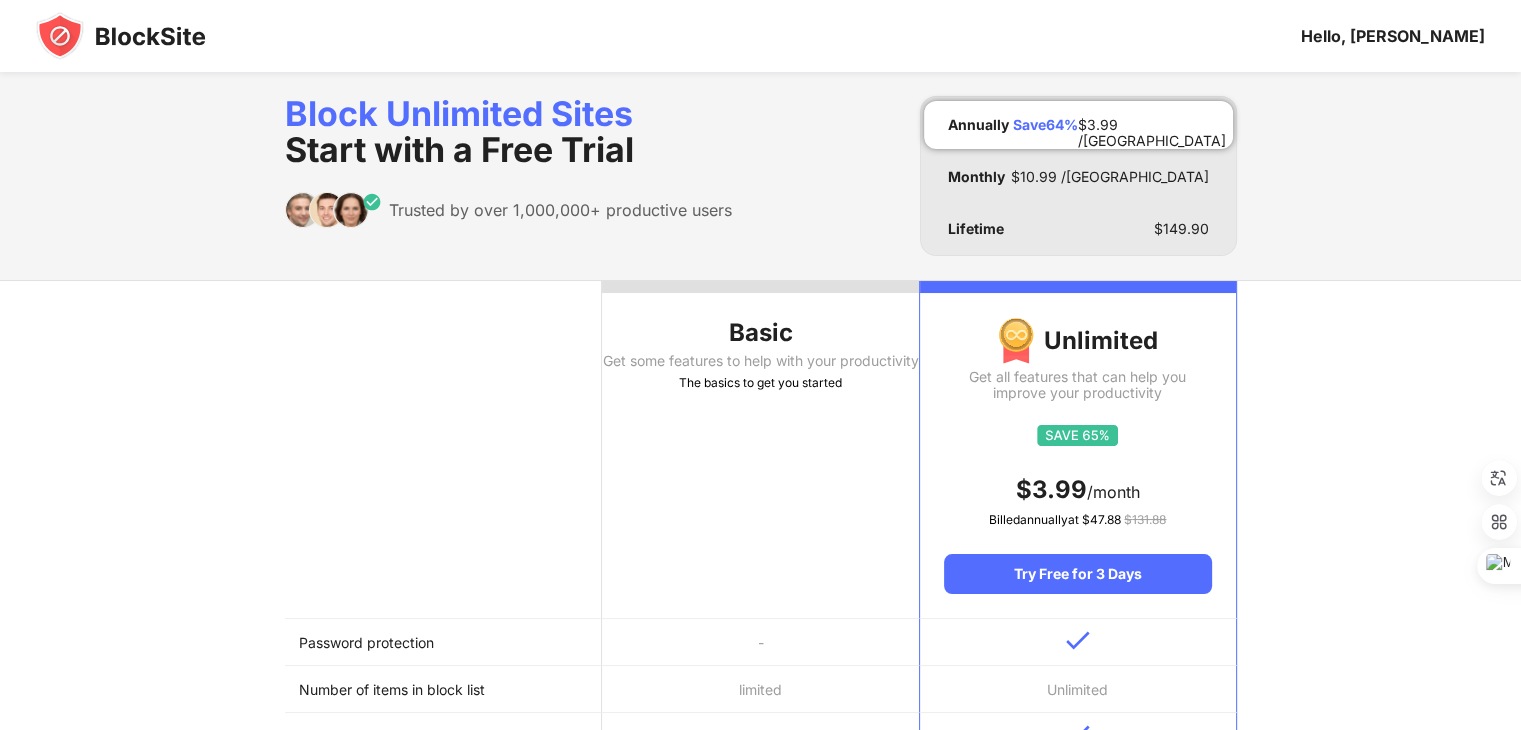 scroll, scrollTop: 416, scrollLeft: 0, axis: vertical 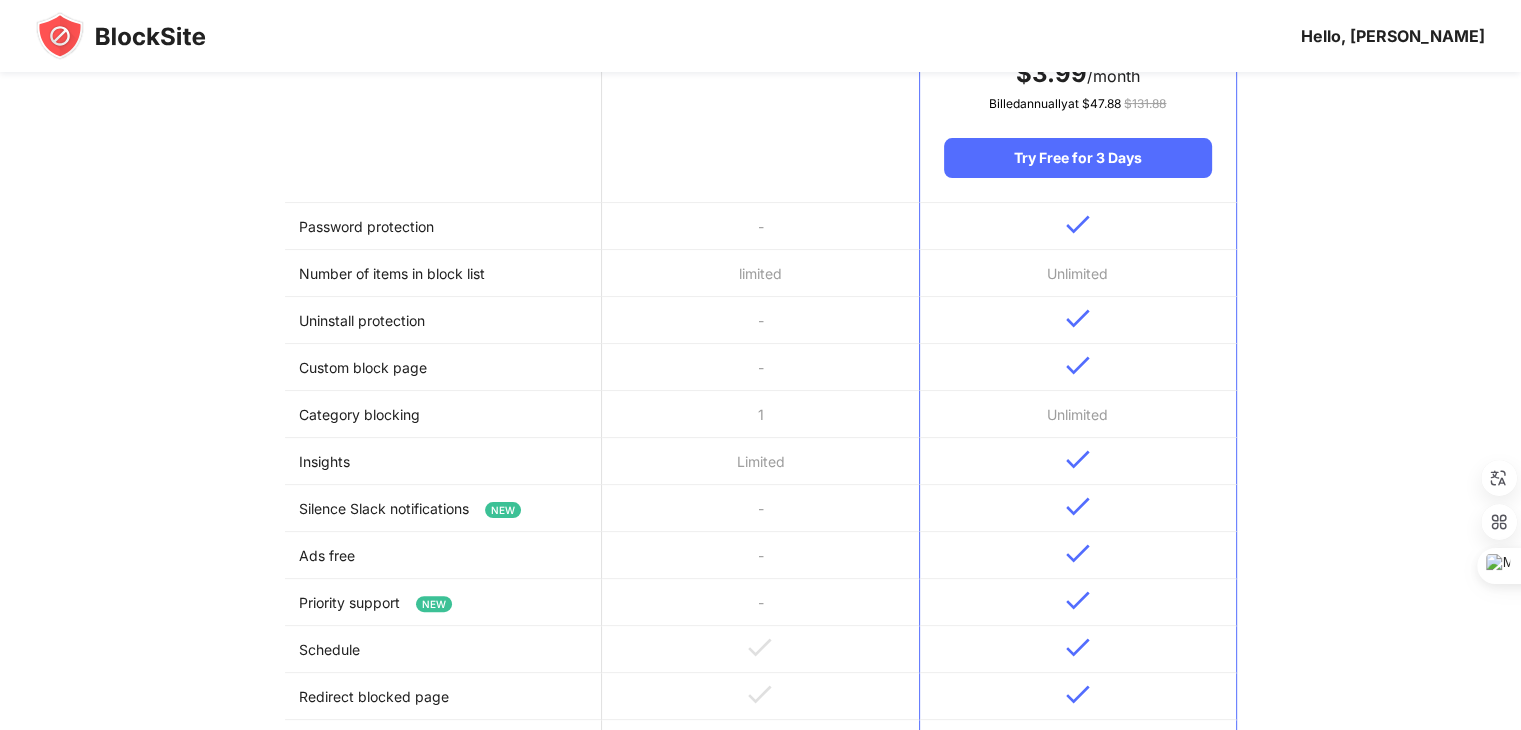 click at bounding box center (1077, 320) 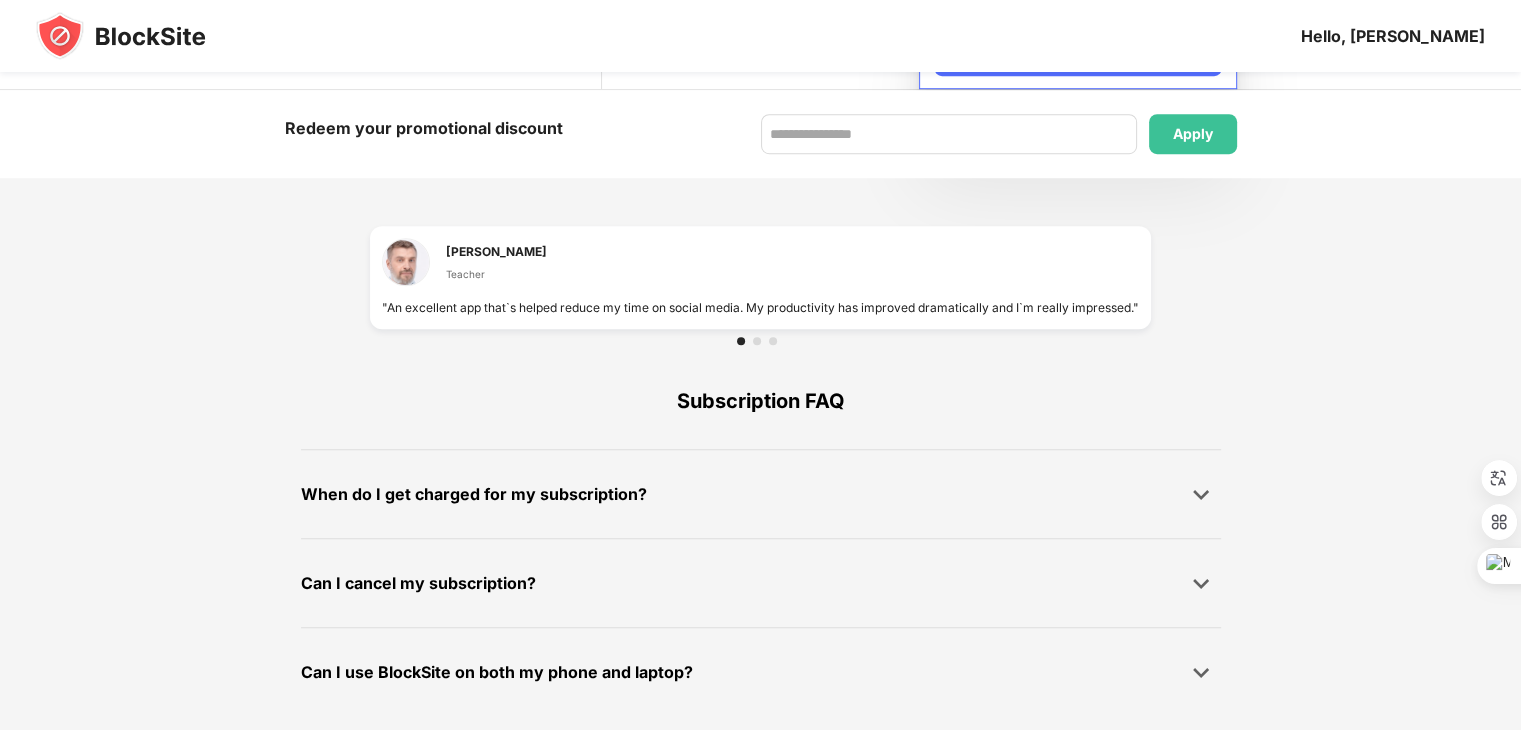 scroll, scrollTop: 1319, scrollLeft: 0, axis: vertical 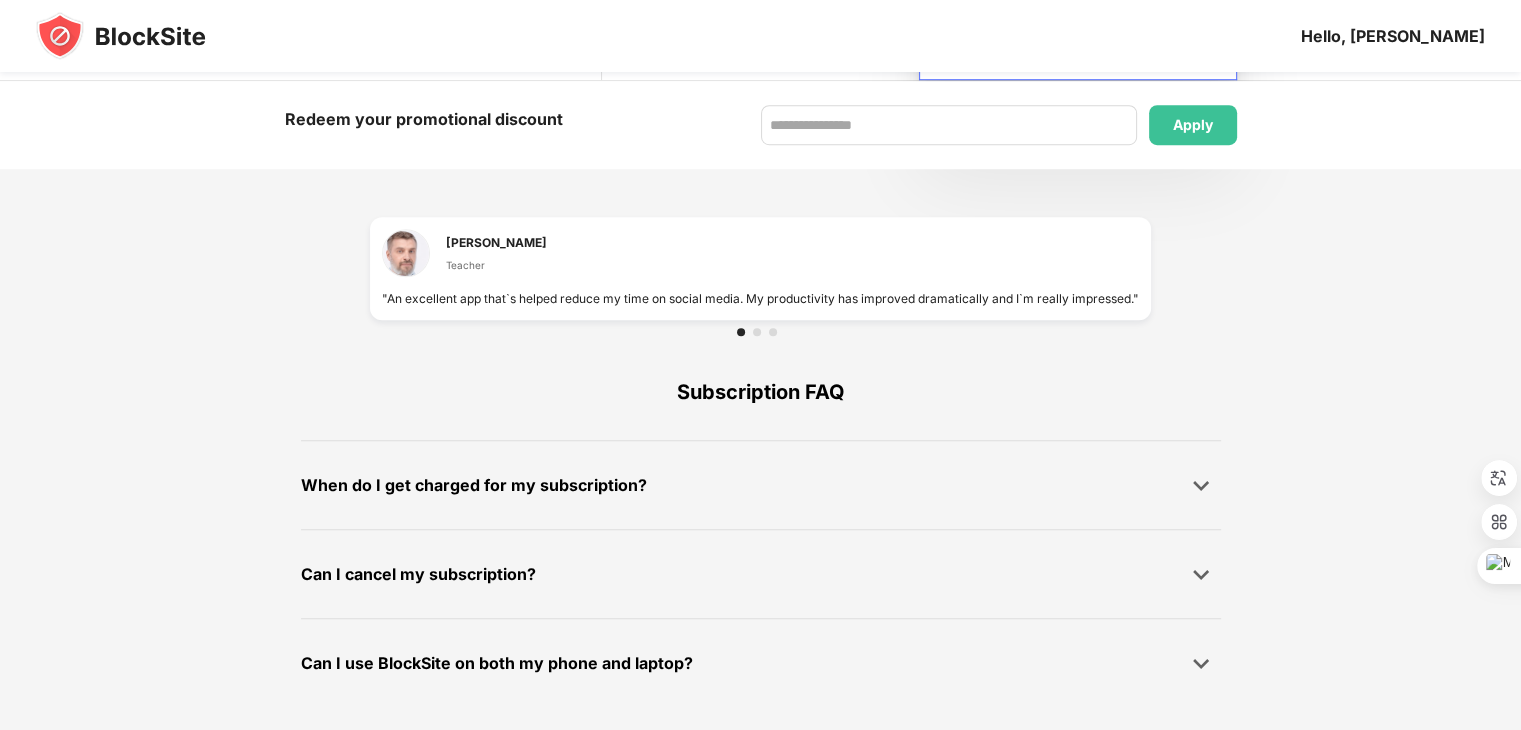 click on "Can I cancel my subscription?" at bounding box center [418, 574] 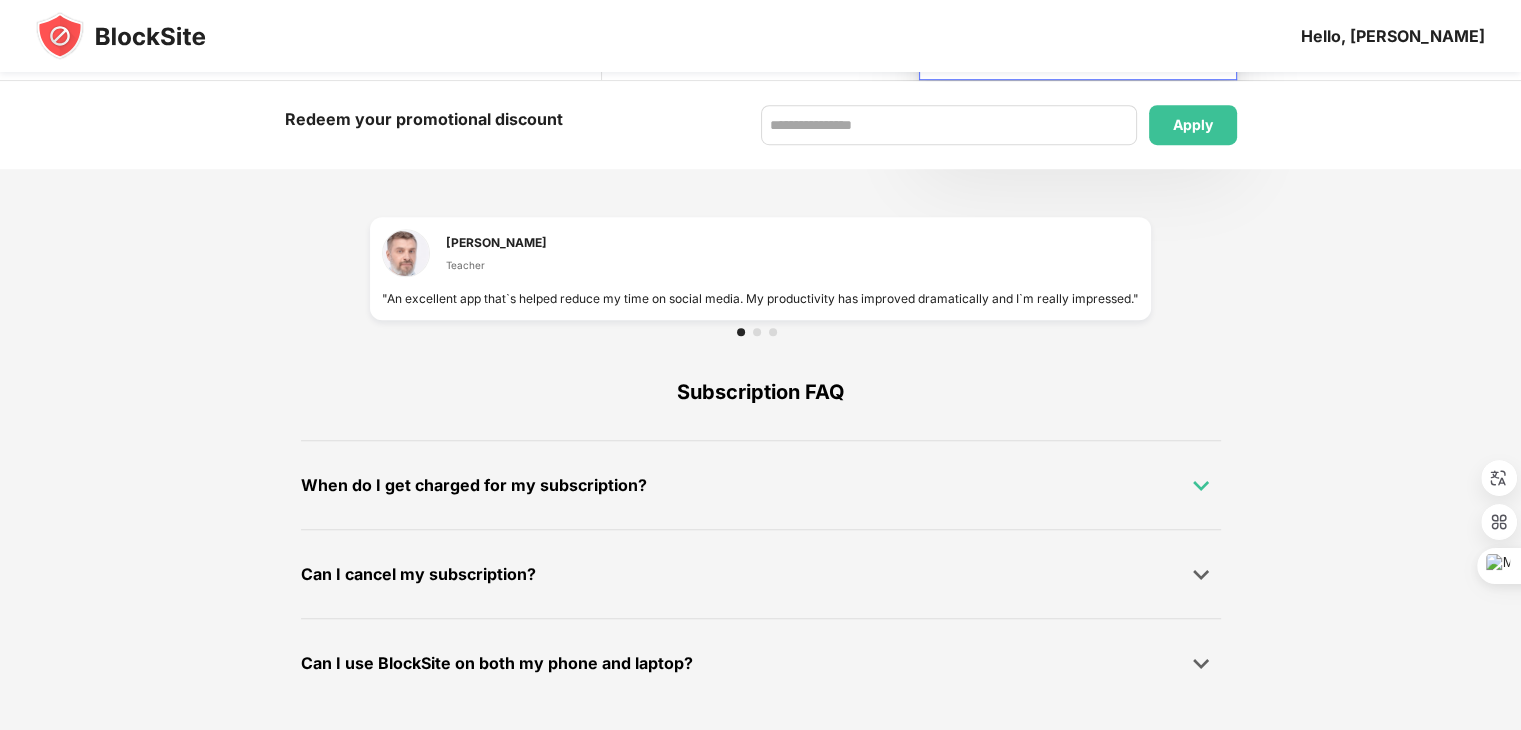 click at bounding box center (1201, 485) 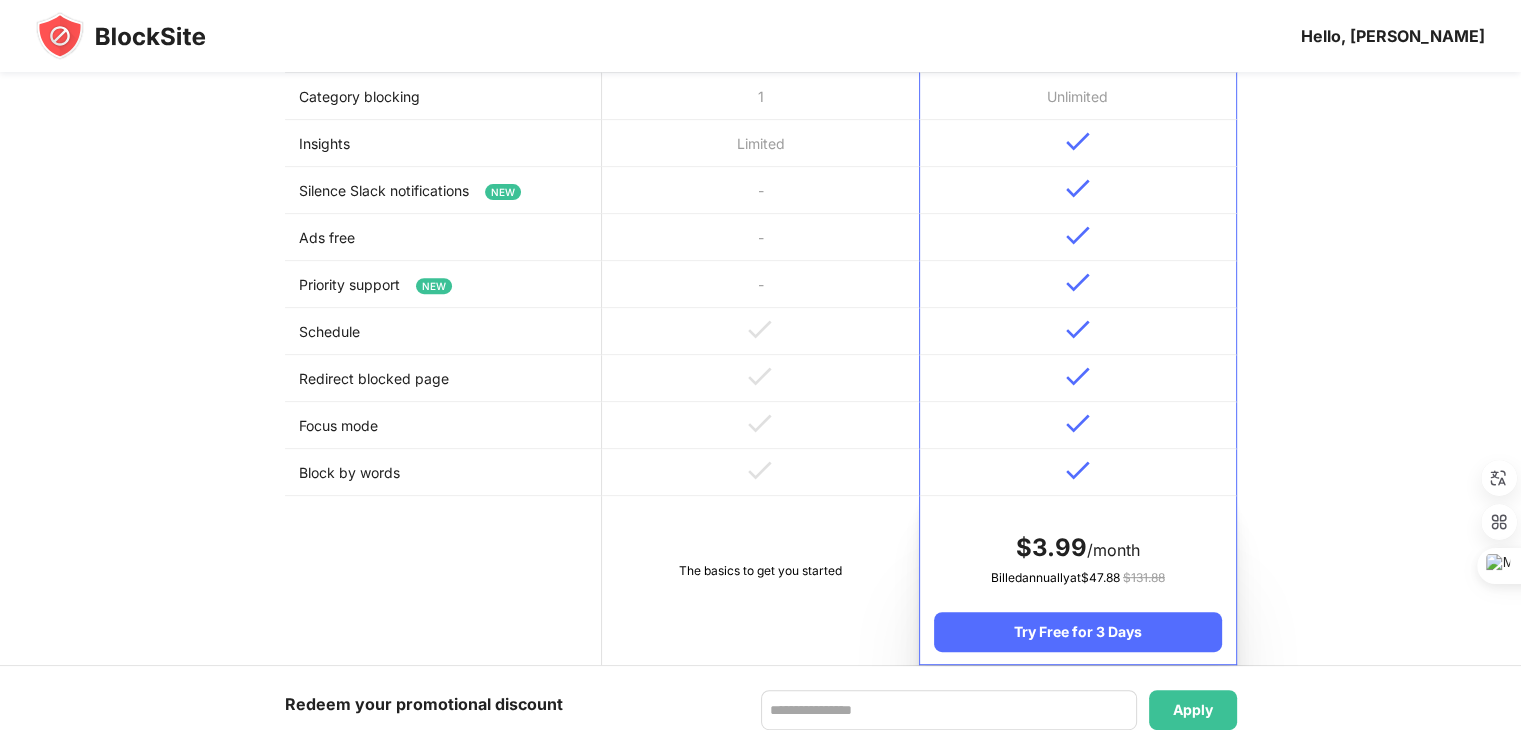 scroll, scrollTop: 735, scrollLeft: 0, axis: vertical 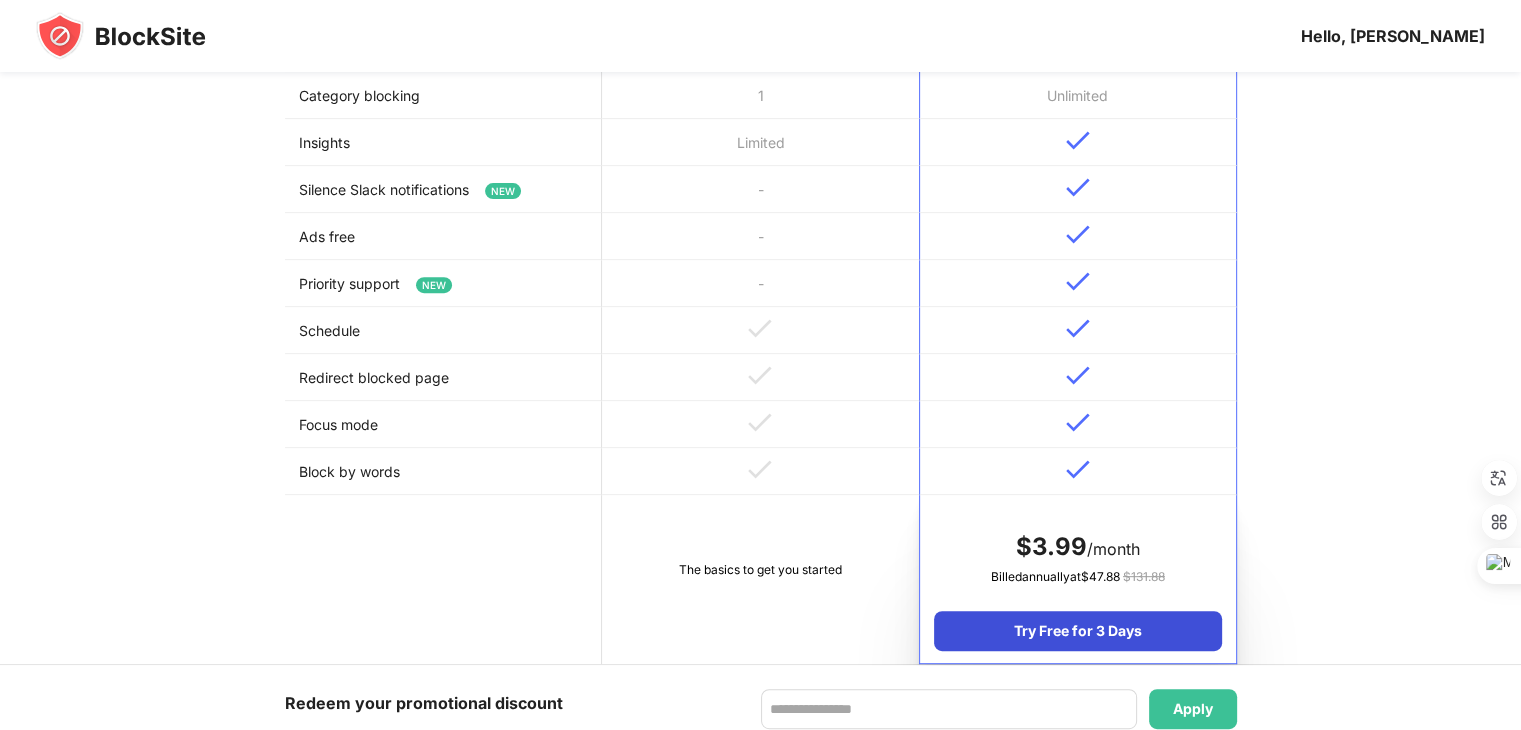 click on "Try Free for 3 Days" at bounding box center (1077, 631) 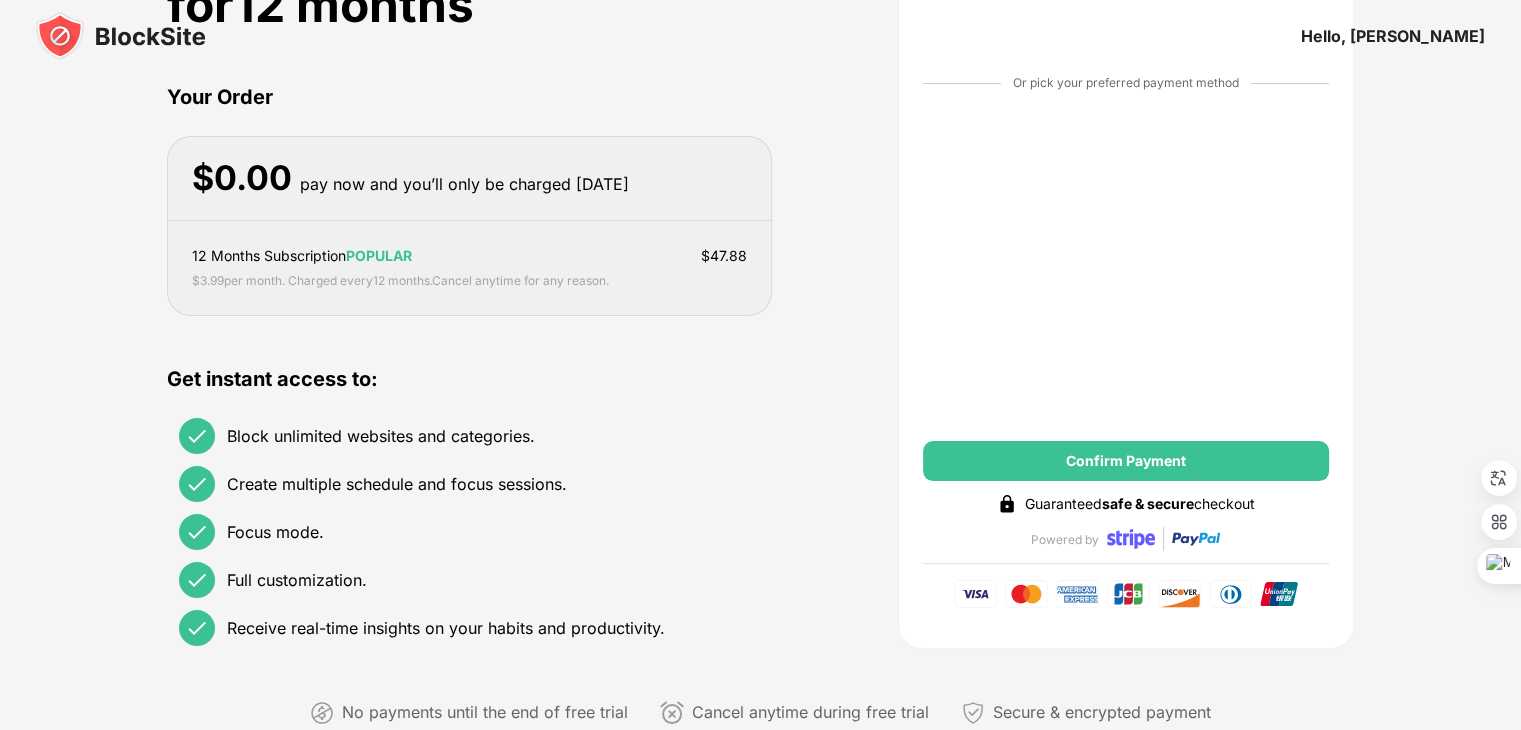 scroll, scrollTop: 0, scrollLeft: 0, axis: both 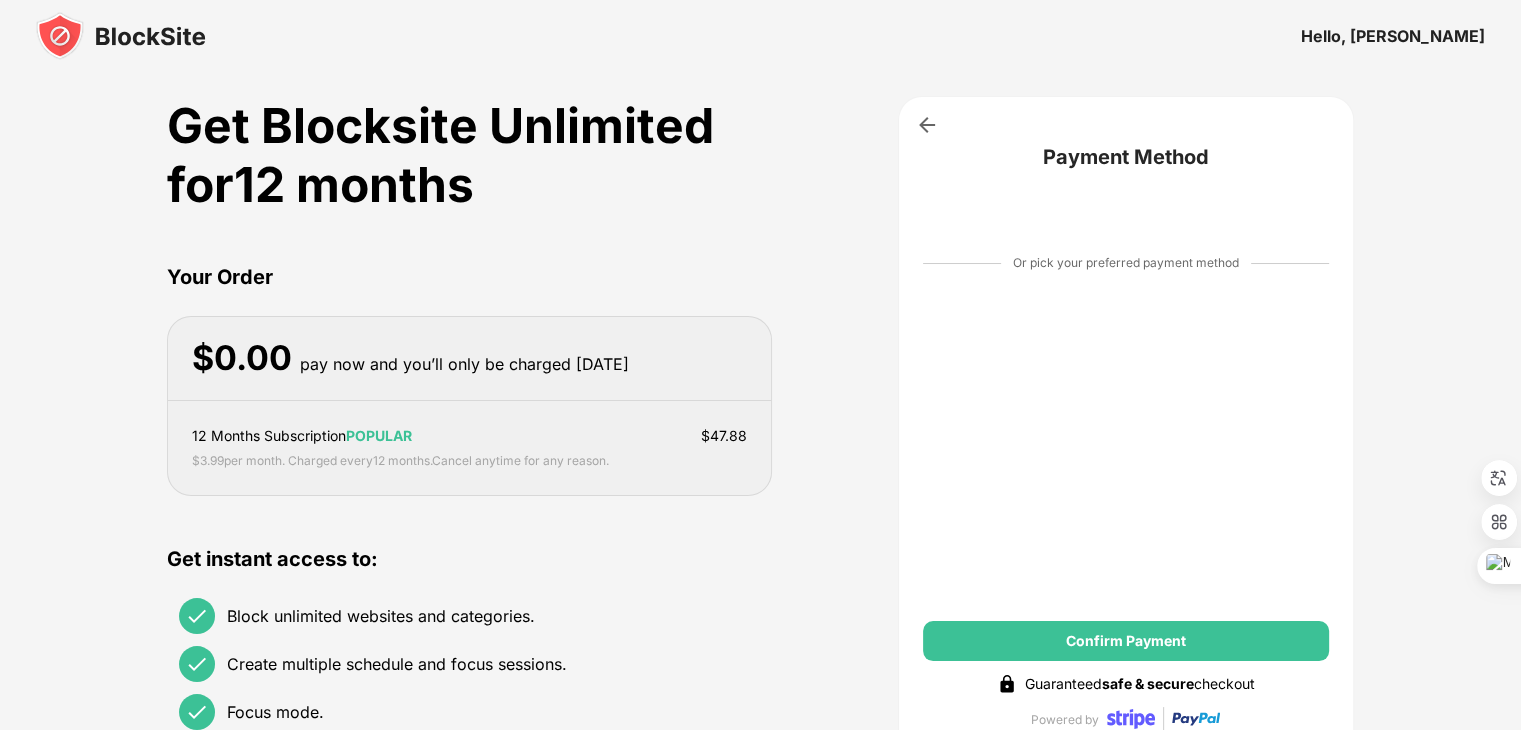 click on "$ 0.00 pay now and you’ll only be charged [DATE]" at bounding box center (469, 359) 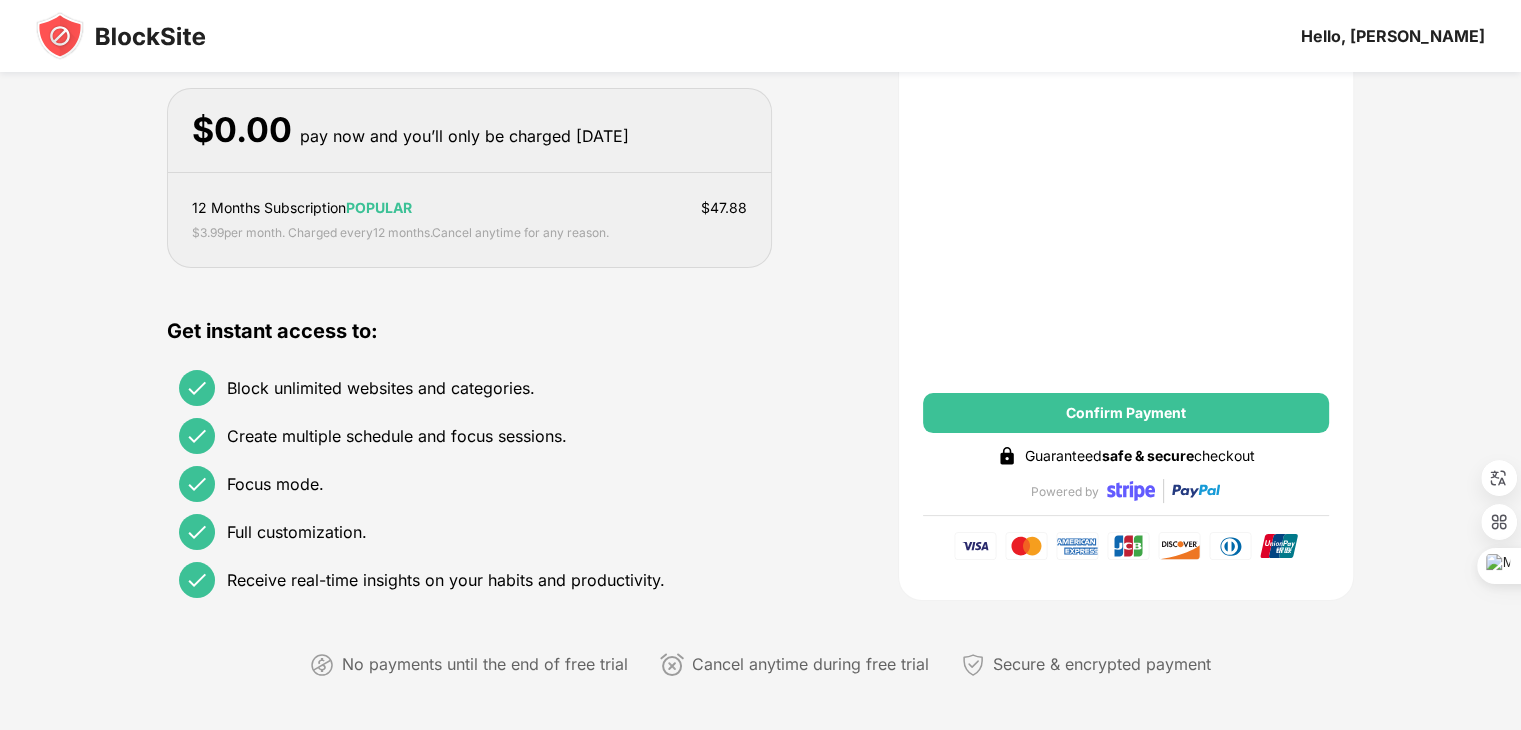 scroll, scrollTop: 227, scrollLeft: 0, axis: vertical 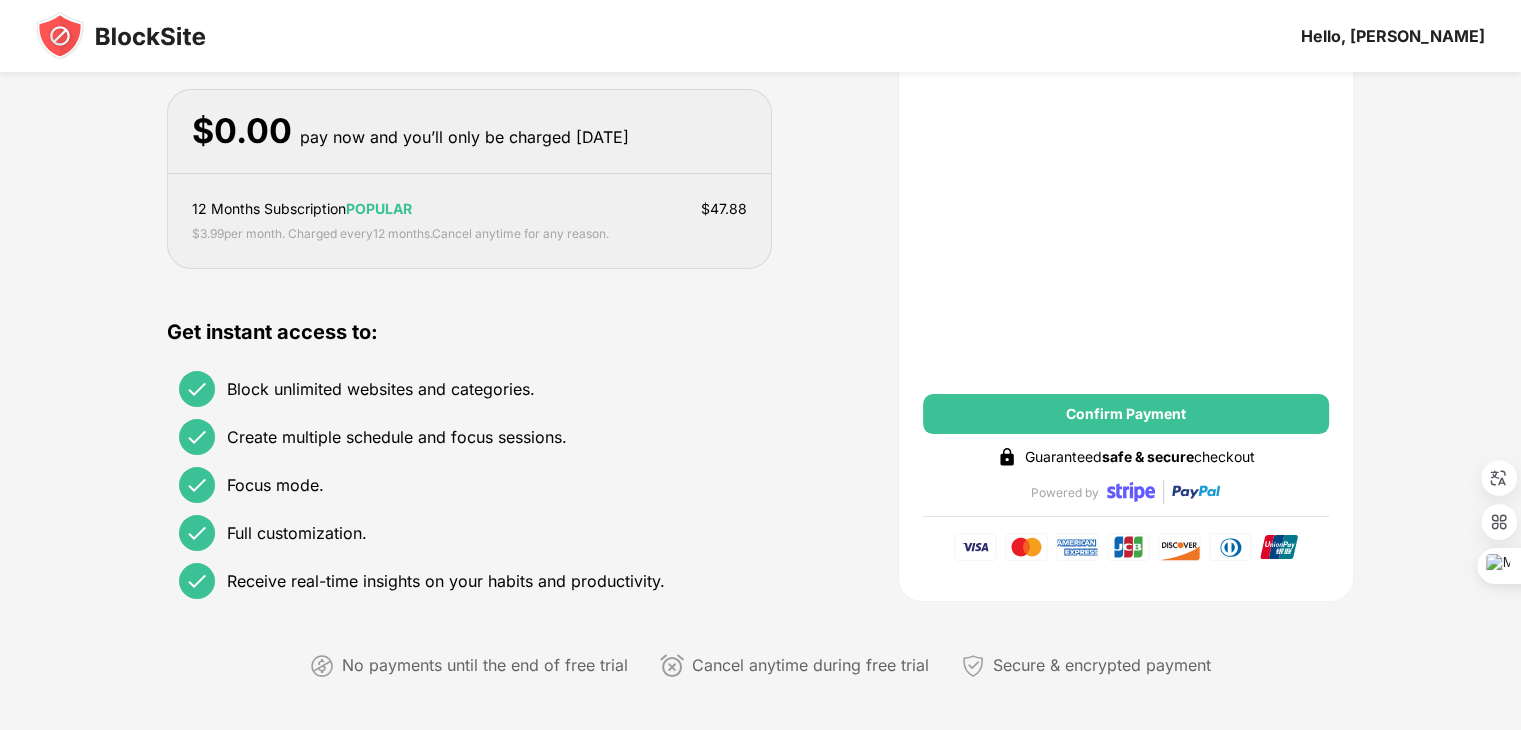 click on "Block unlimited websites and categories." at bounding box center [381, 389] 